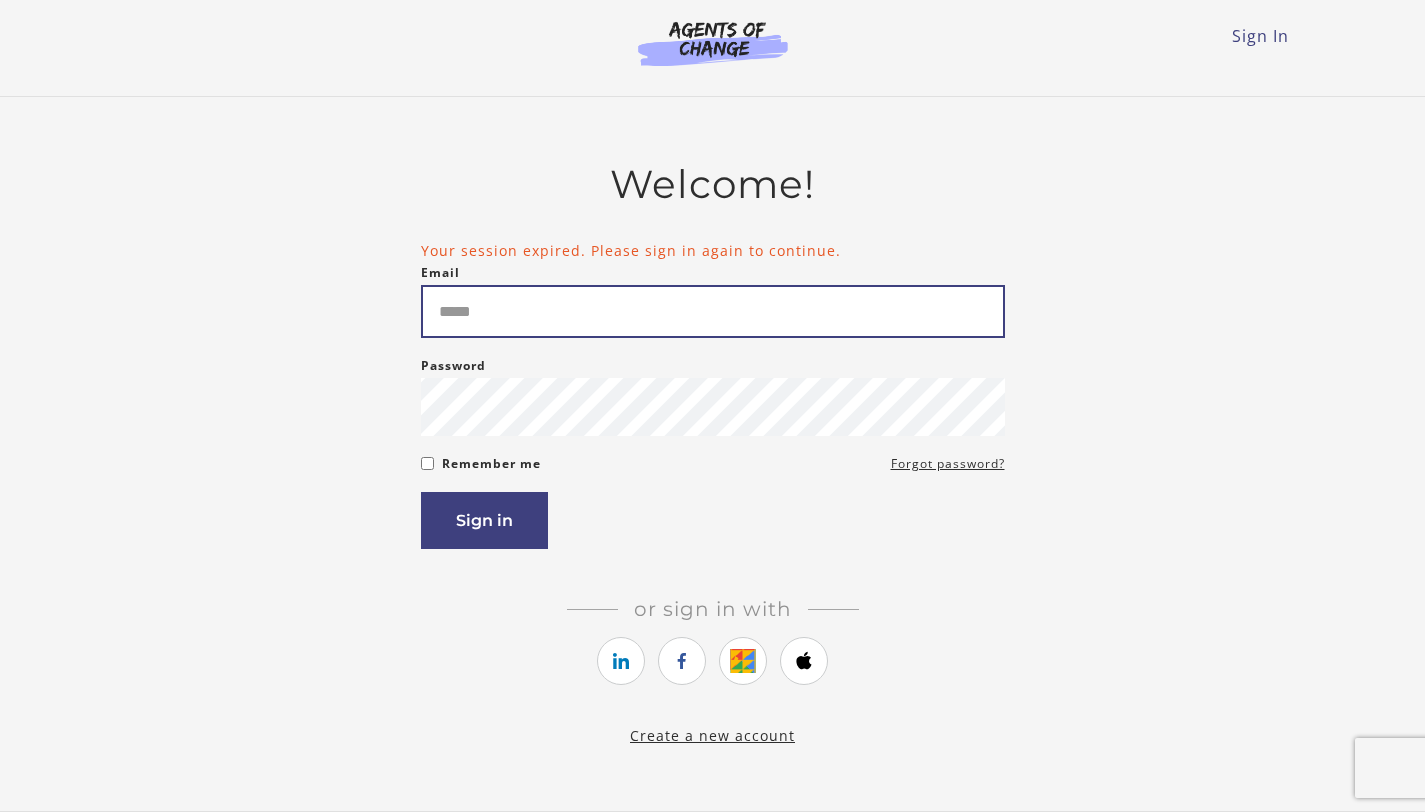 scroll, scrollTop: 0, scrollLeft: 0, axis: both 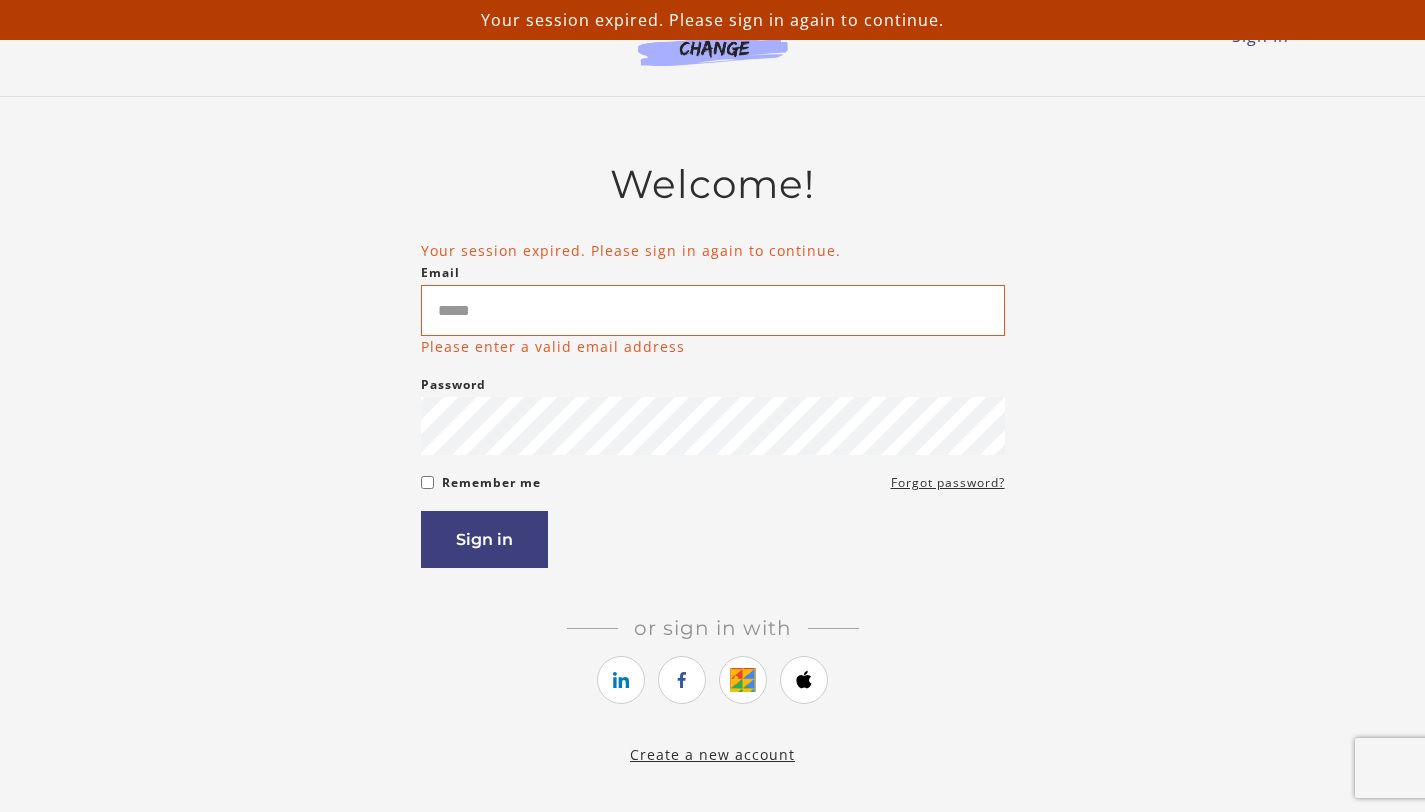 click on "Email" at bounding box center (713, 310) 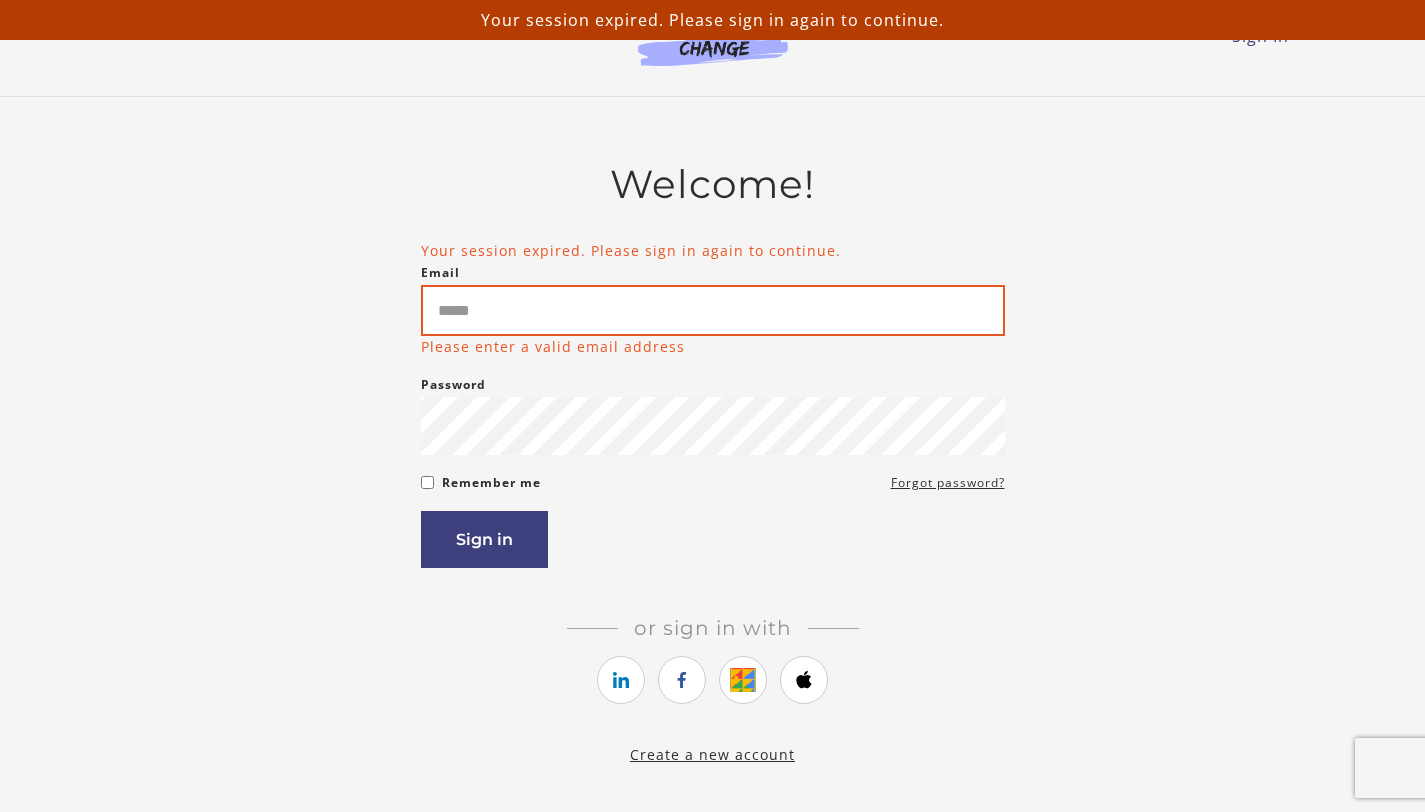 click on "Email" at bounding box center (713, 310) 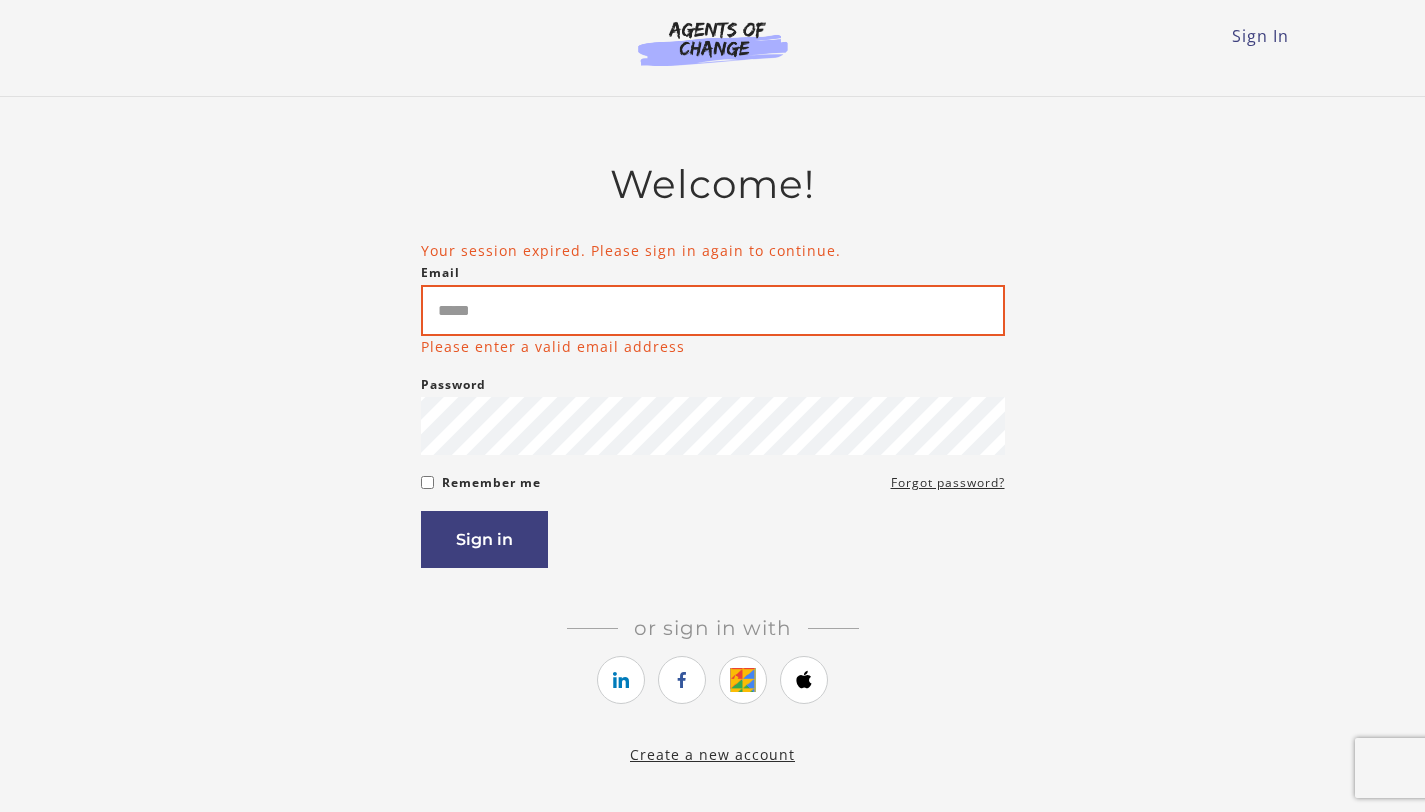 type on "**********" 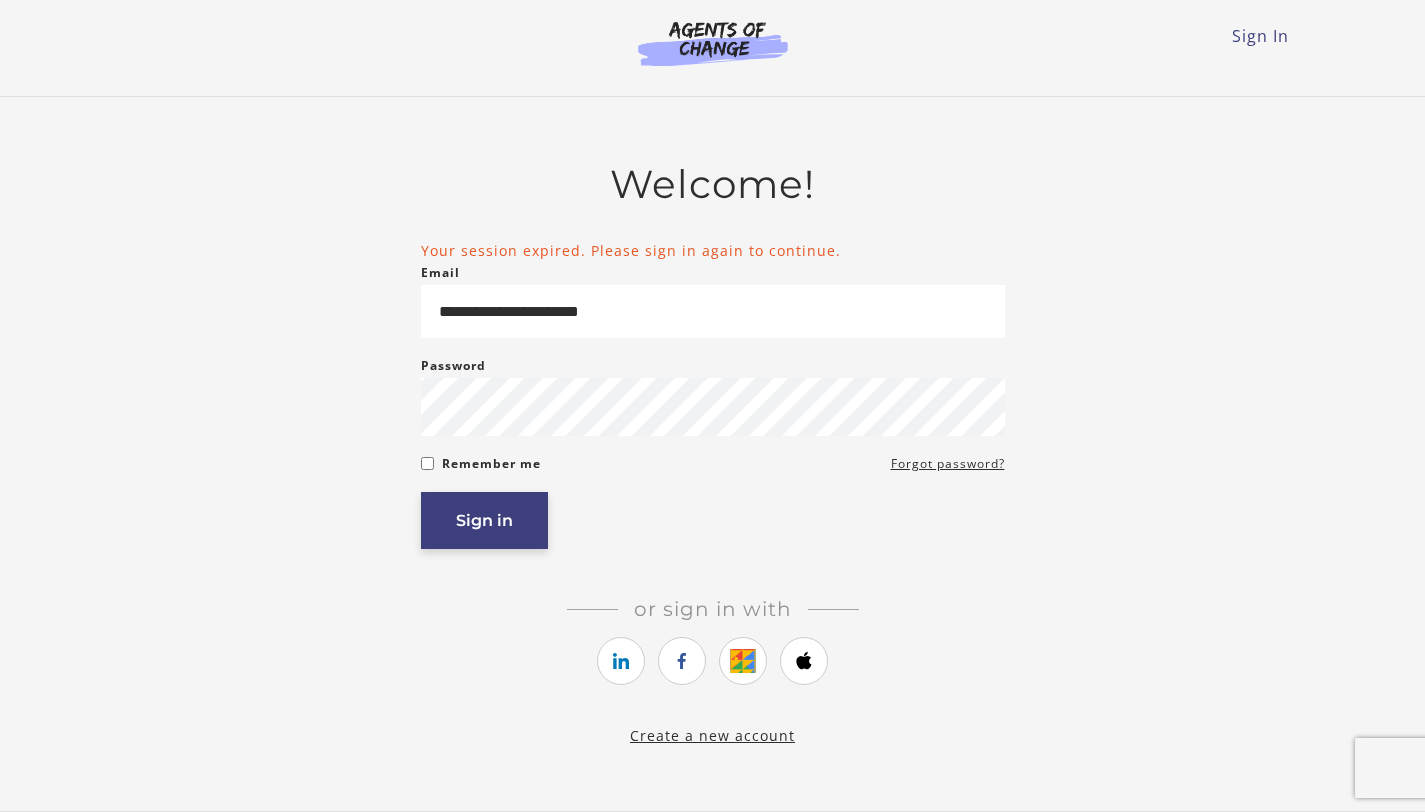 click on "Sign in" at bounding box center [484, 520] 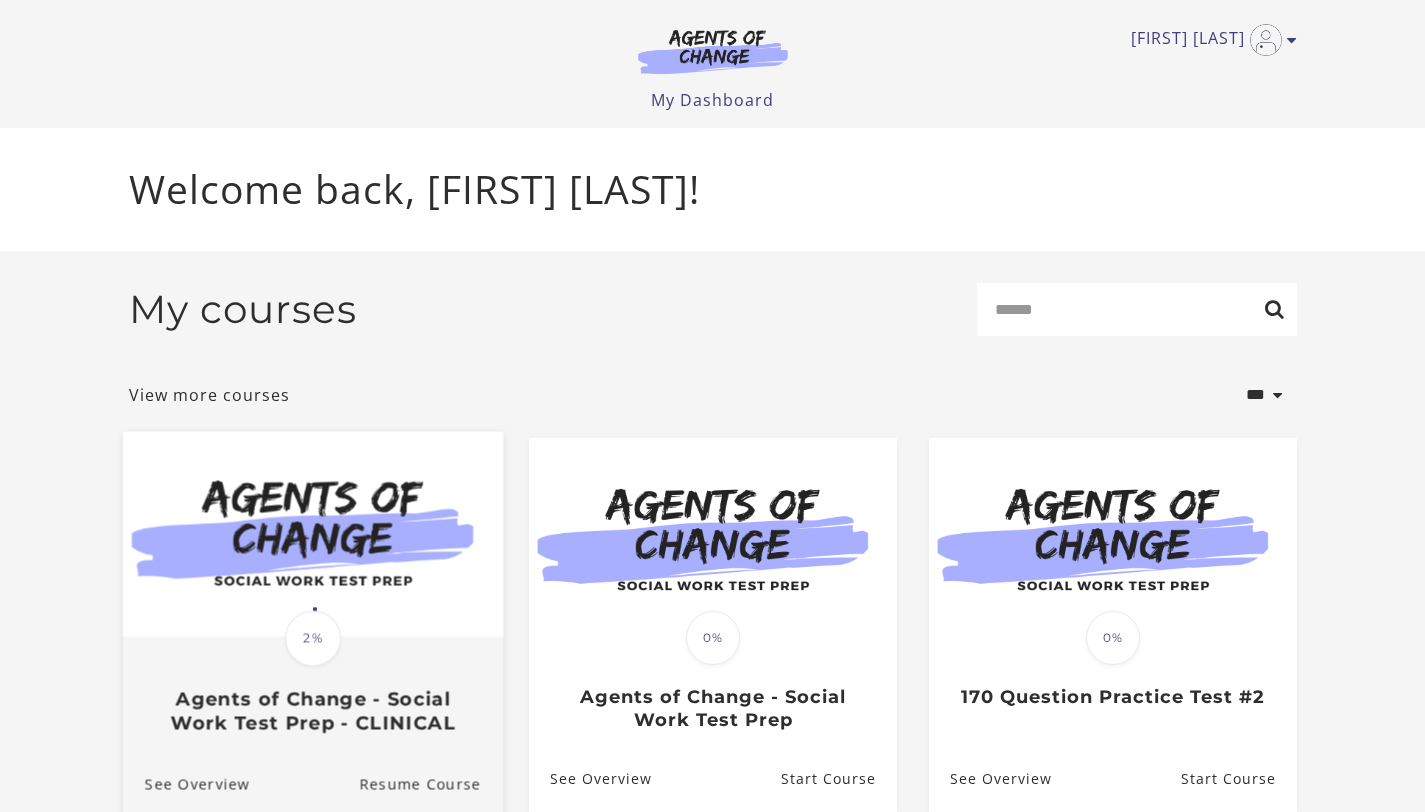 scroll, scrollTop: 0, scrollLeft: 0, axis: both 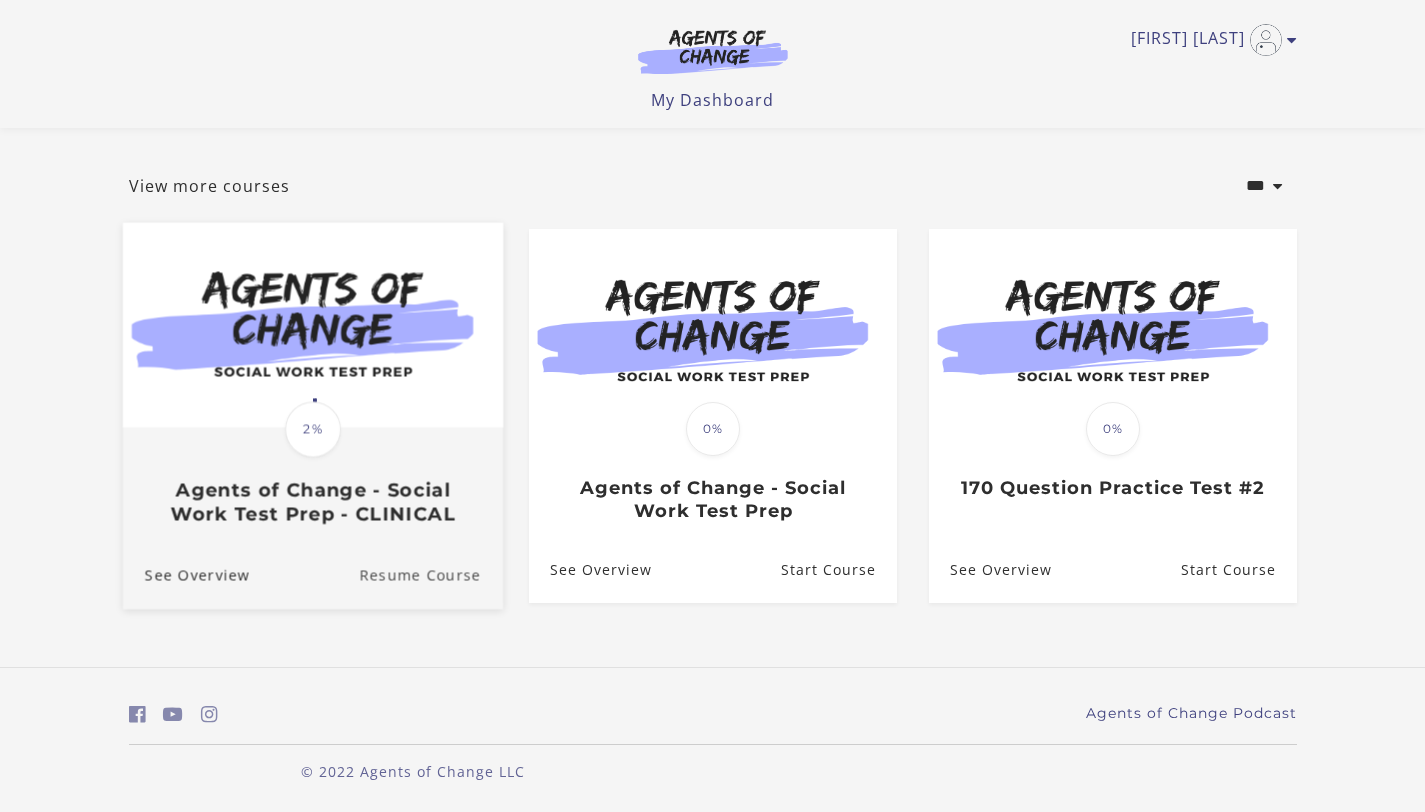 click on "Resume Course" at bounding box center [431, 575] 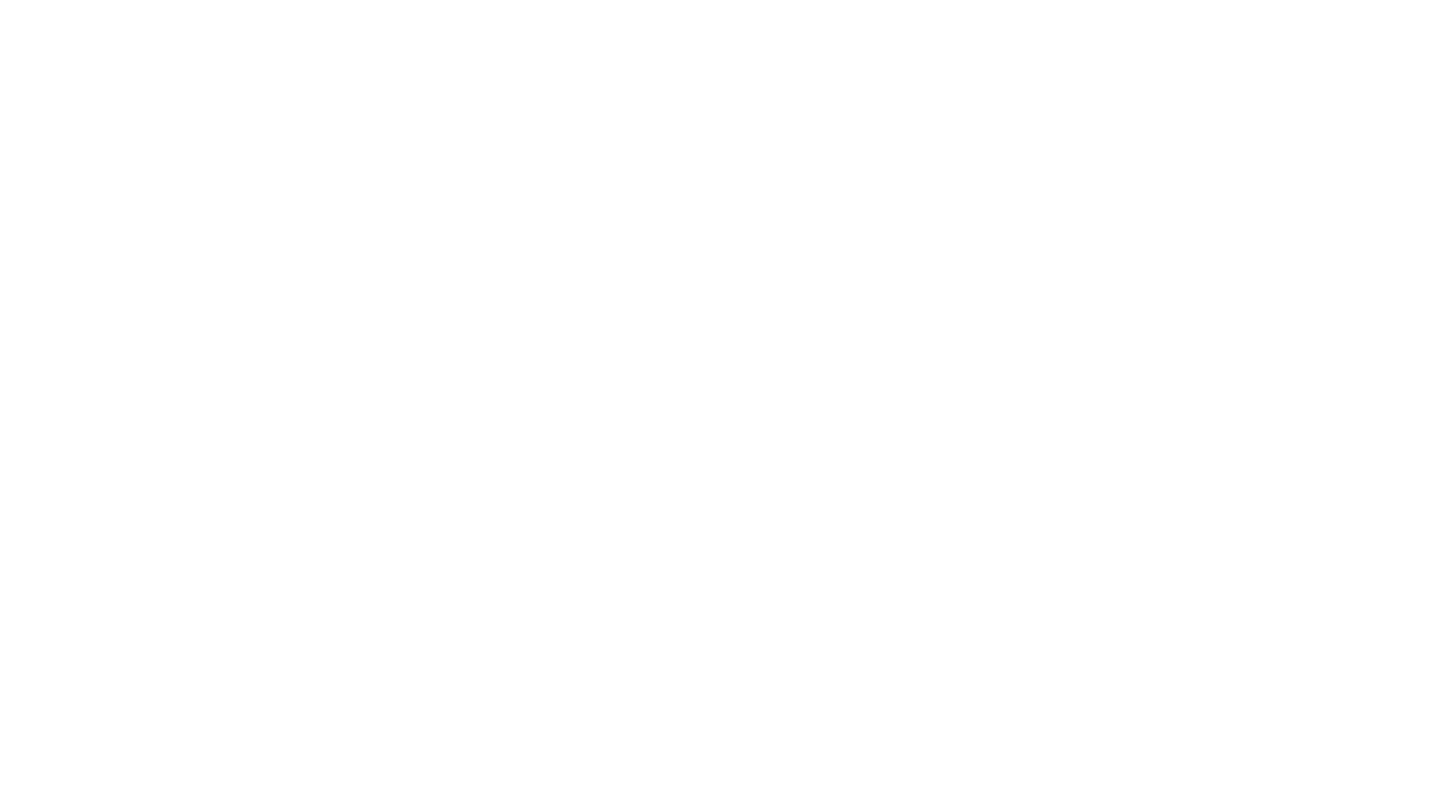 scroll, scrollTop: 0, scrollLeft: 0, axis: both 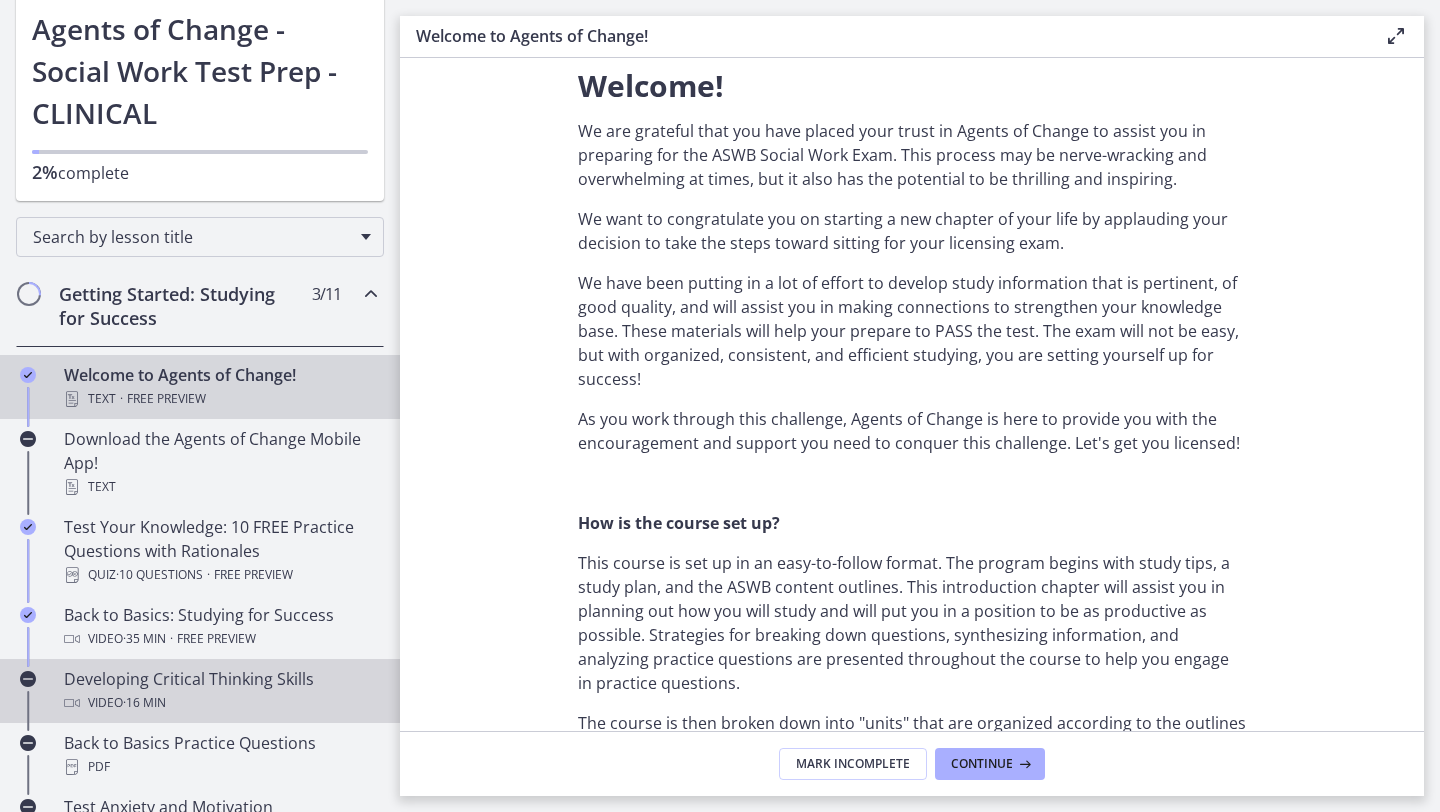 click on "Developing Critical Thinking Skills
Video
·  16 min" at bounding box center (220, 691) 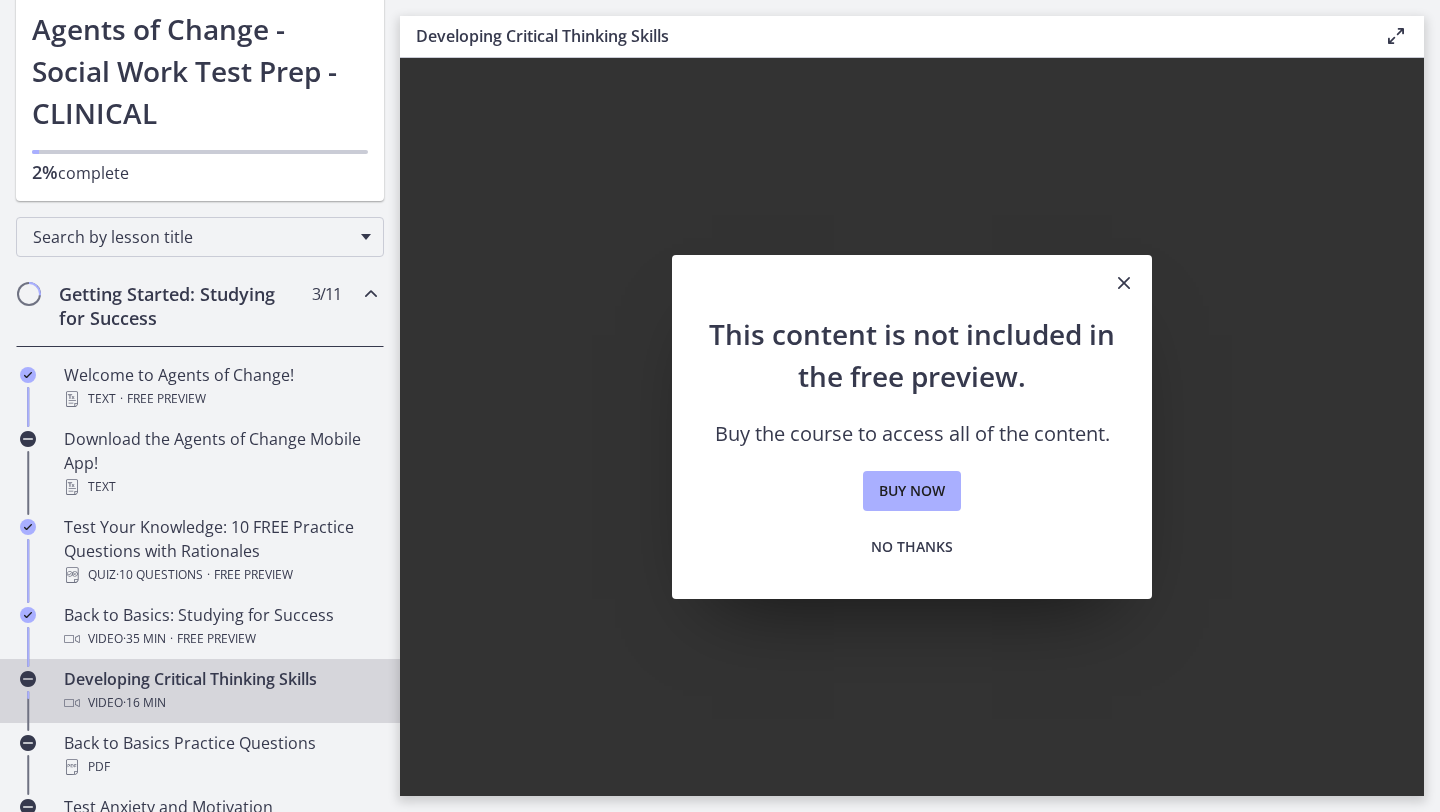 scroll, scrollTop: 0, scrollLeft: 0, axis: both 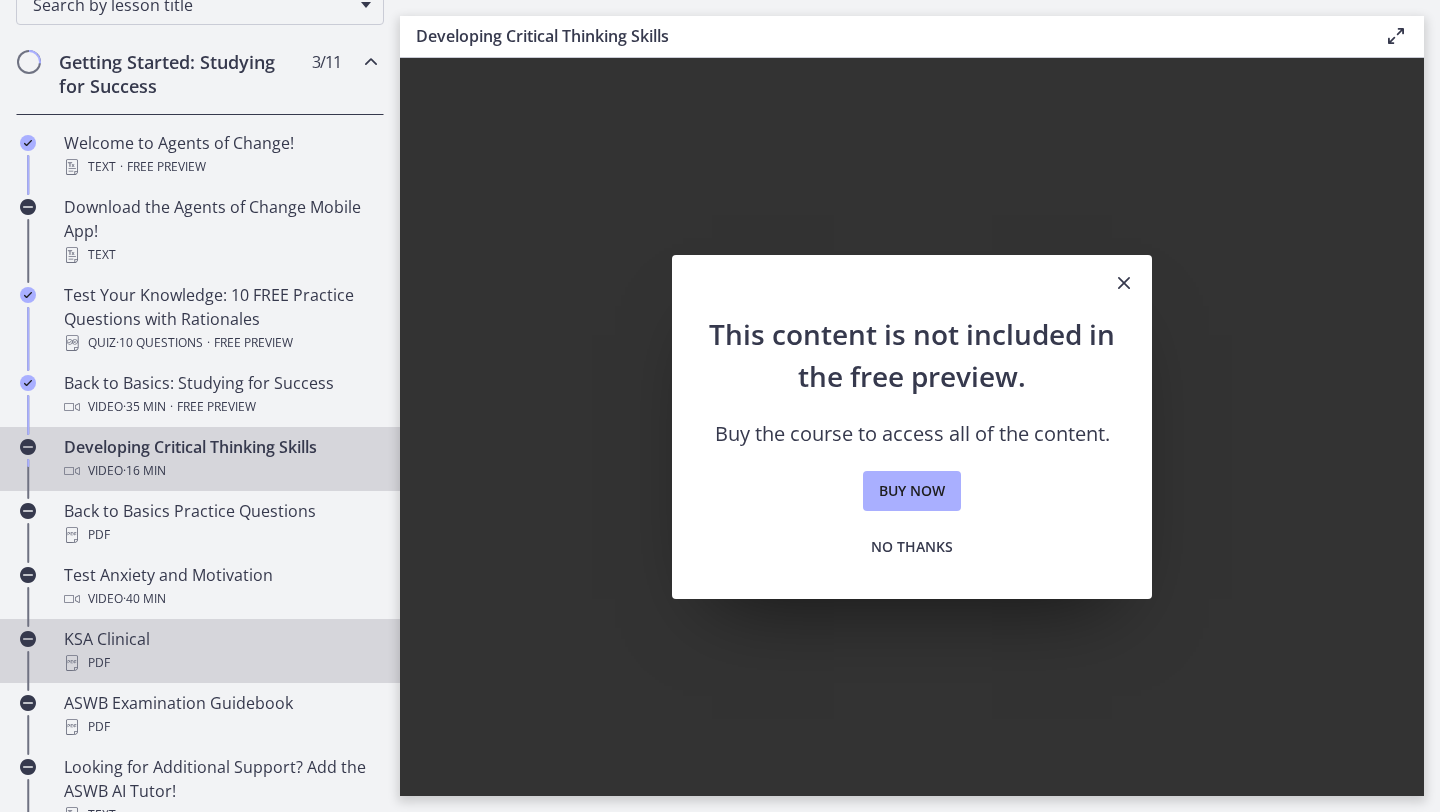 click on "KSA Clinical
PDF" at bounding box center (220, 651) 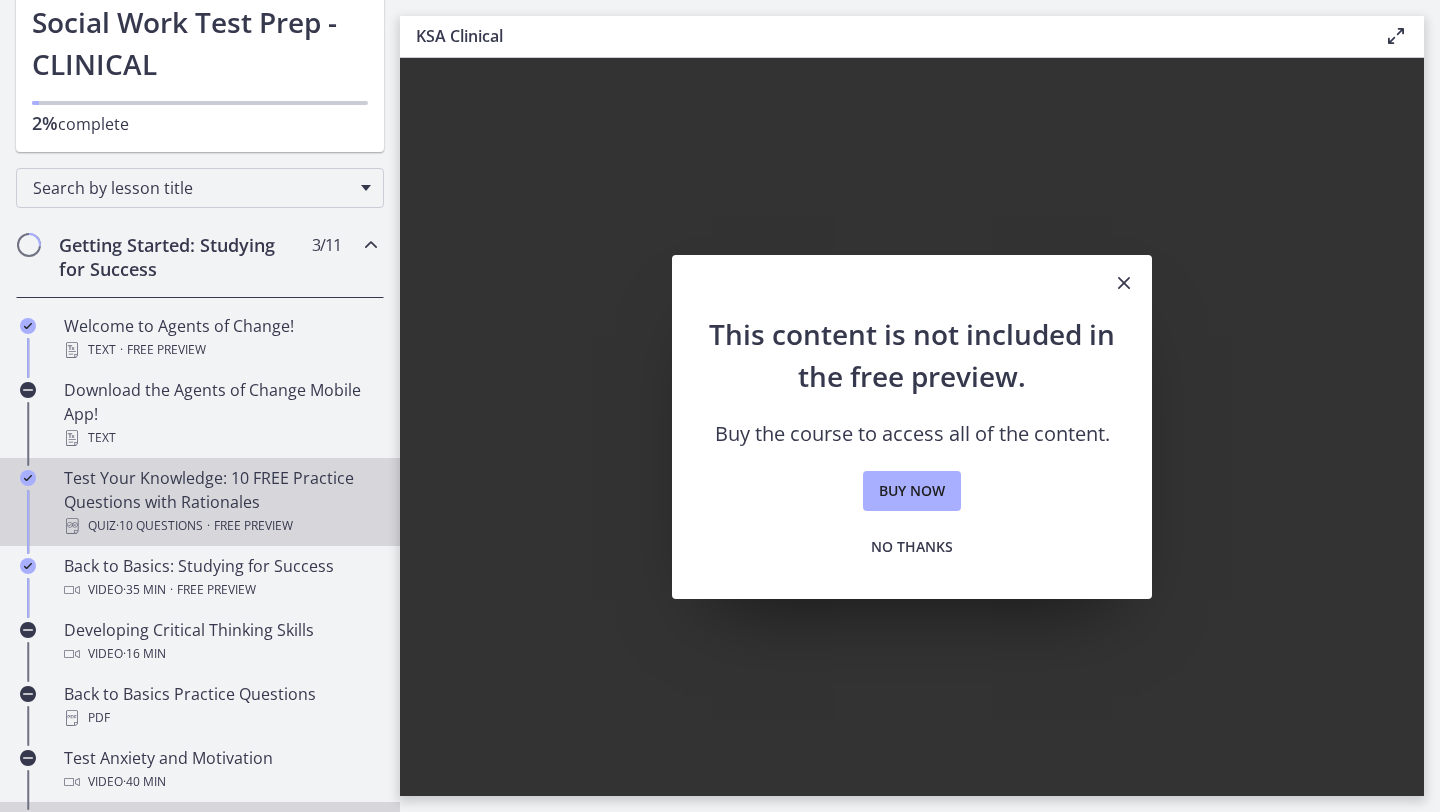scroll, scrollTop: 62, scrollLeft: 0, axis: vertical 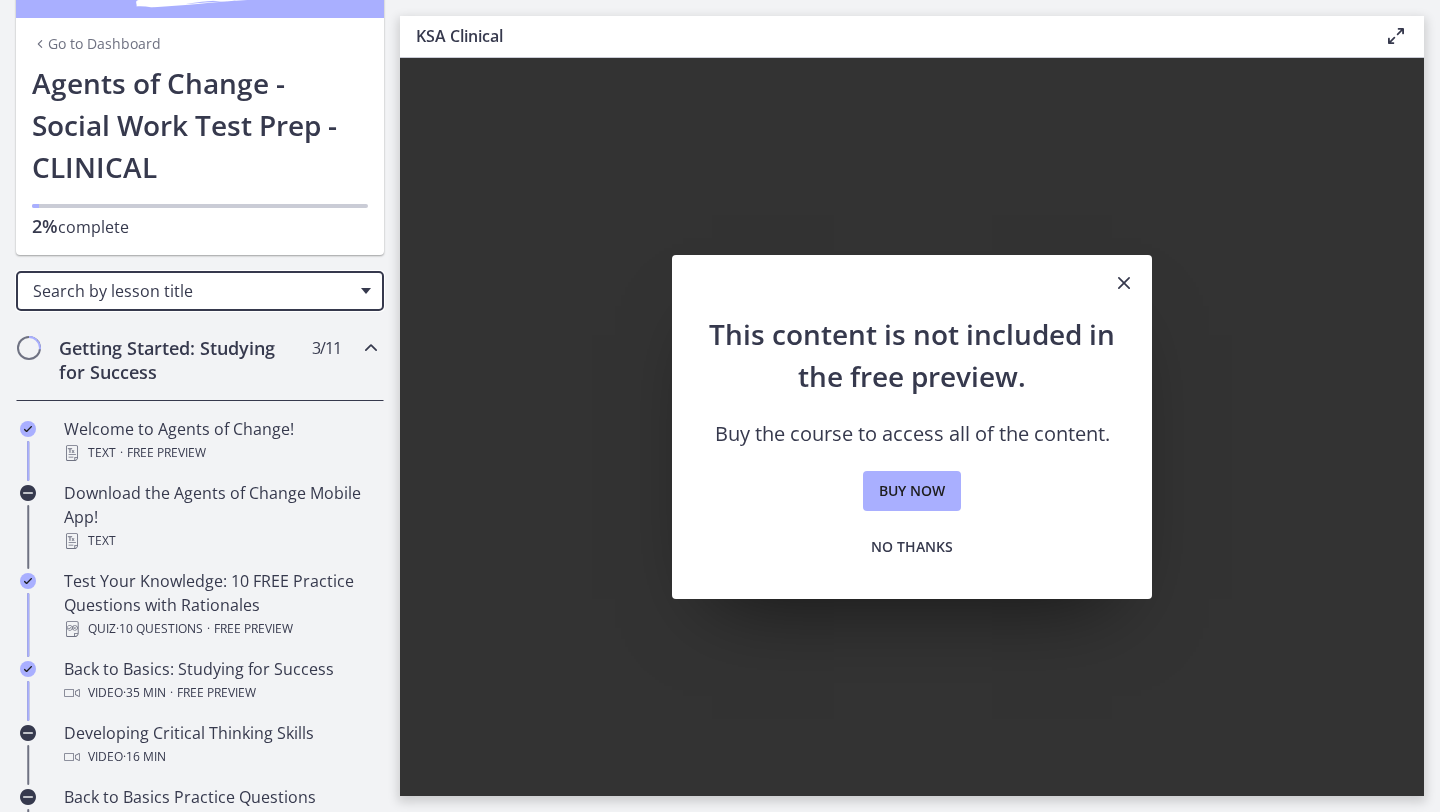 click at bounding box center (366, 291) 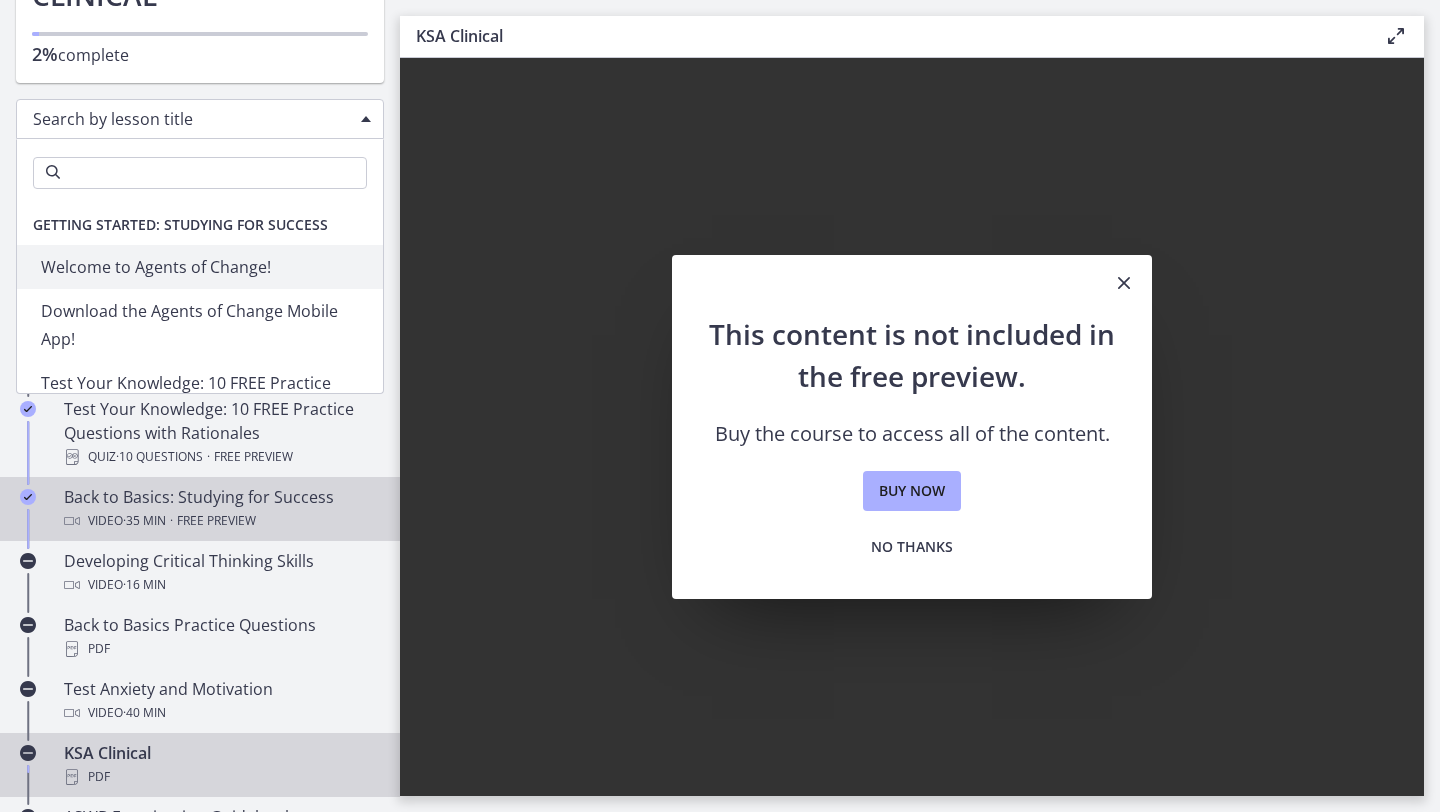 scroll, scrollTop: 288, scrollLeft: 0, axis: vertical 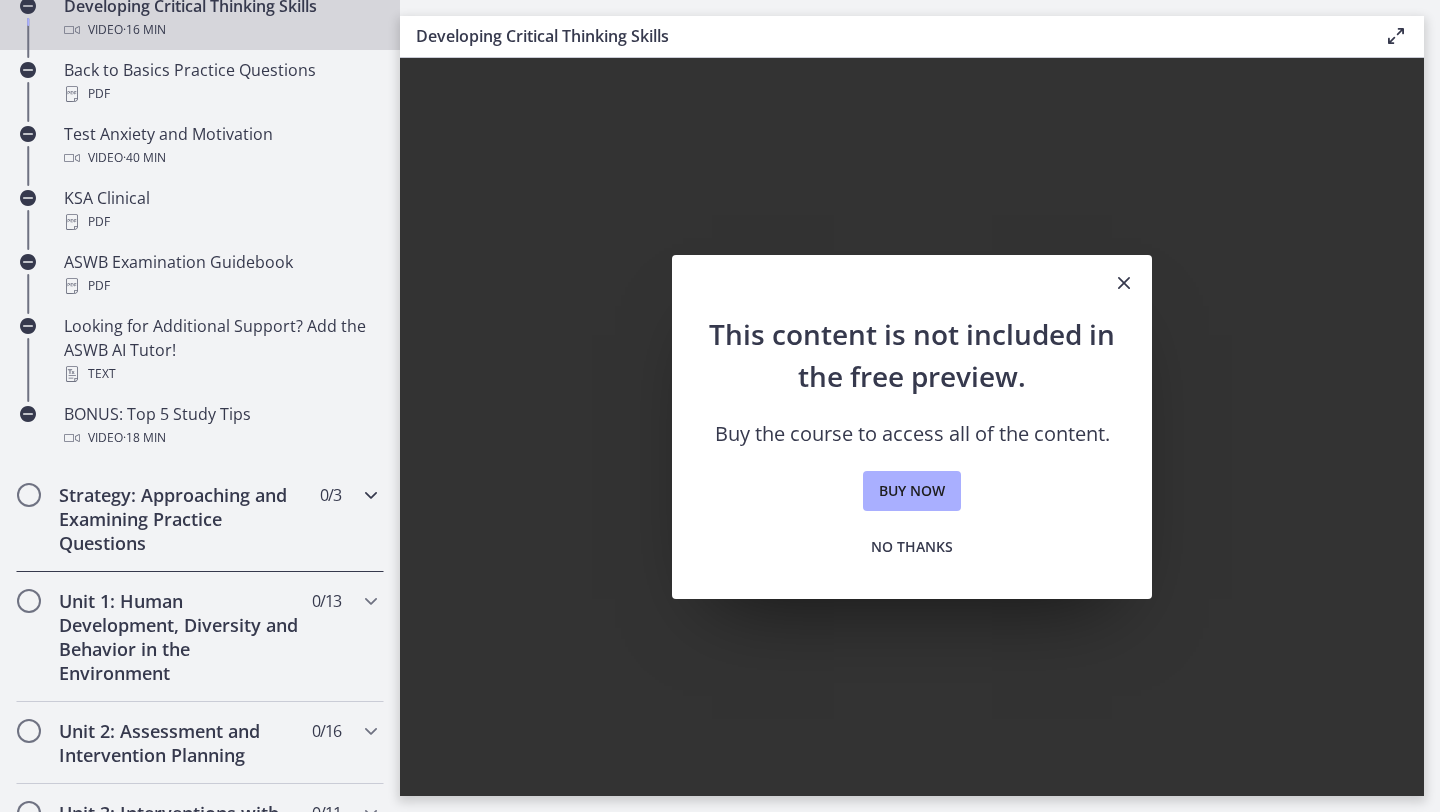 click at bounding box center [371, 495] 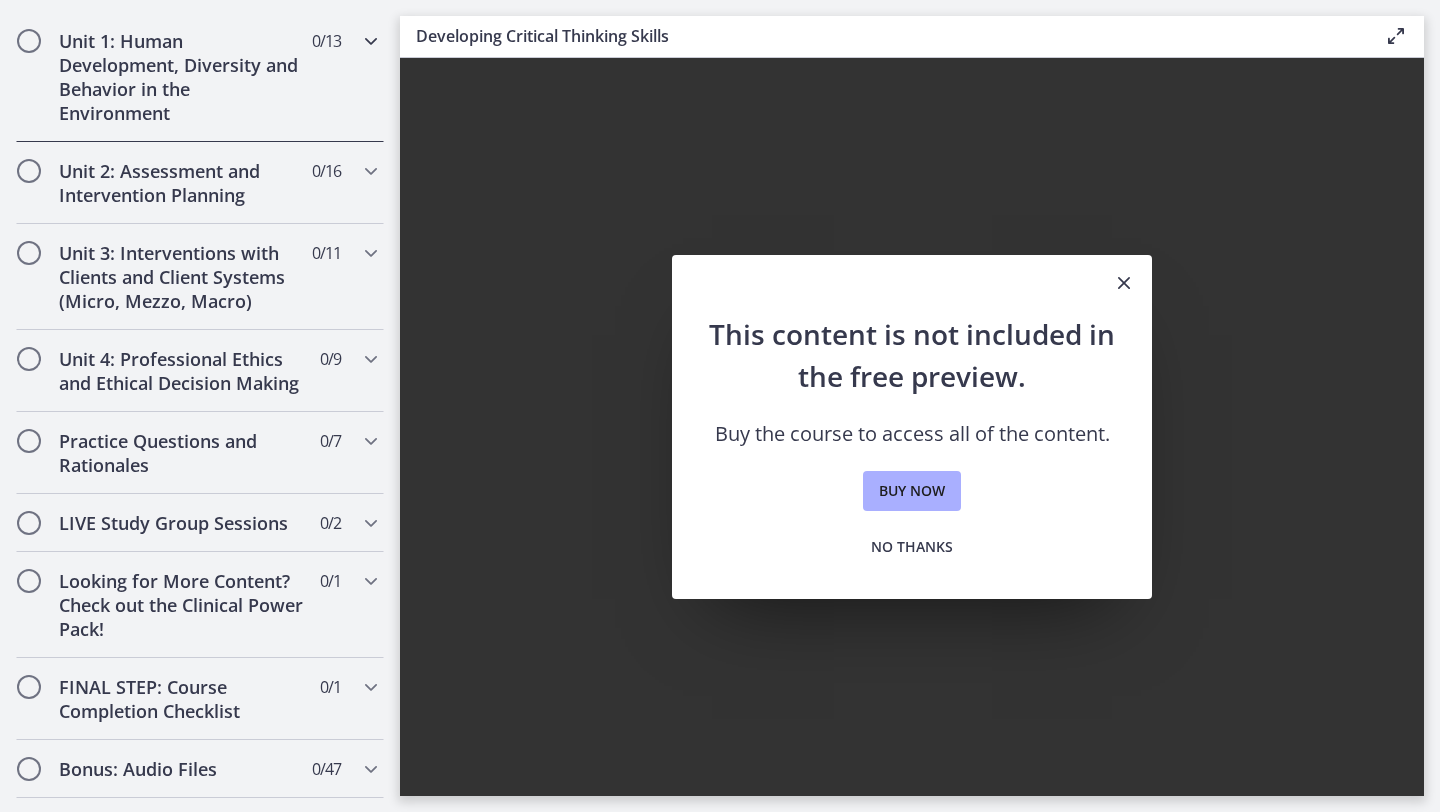click at bounding box center (371, 41) 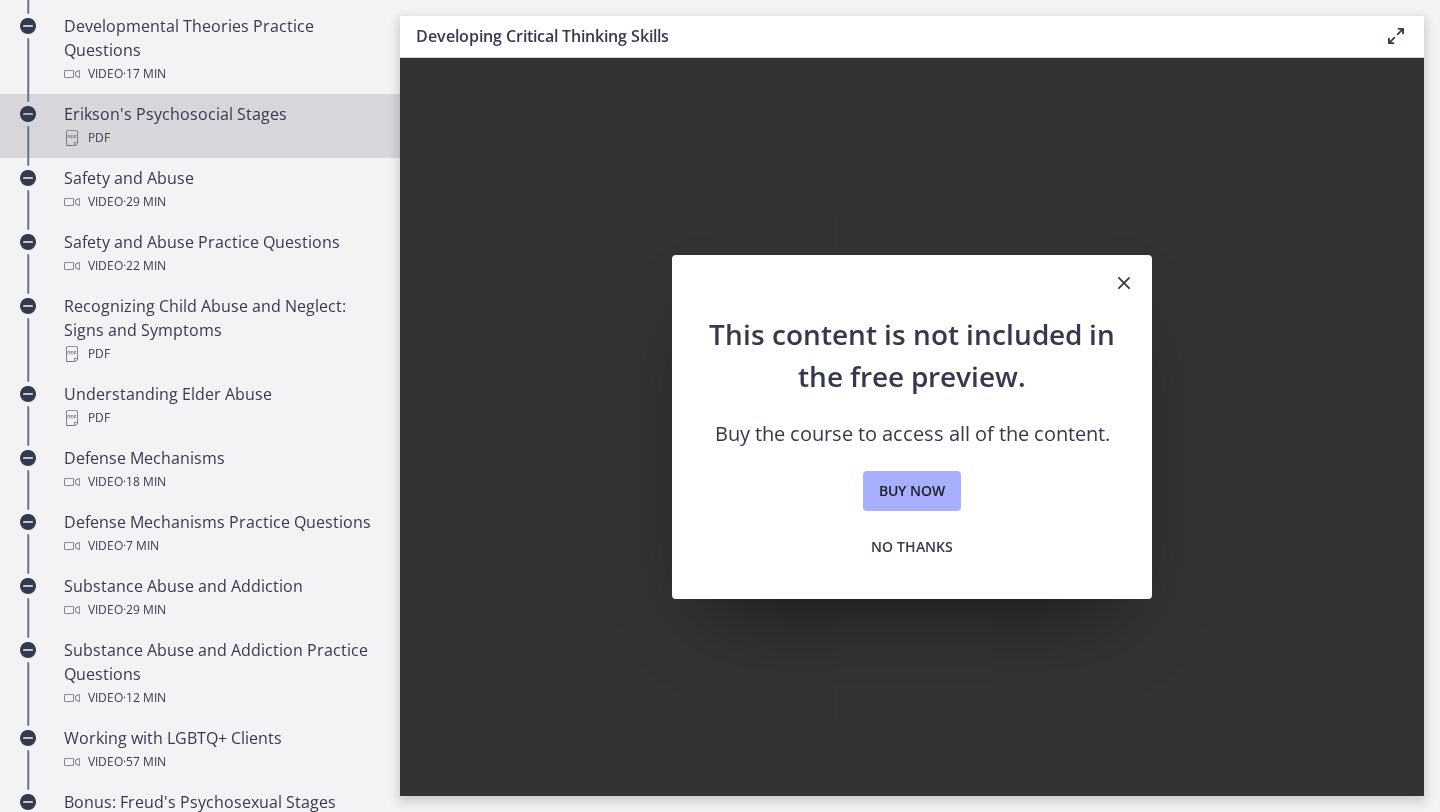 click on "Erikson's Psychosocial Stages
PDF" at bounding box center (220, 126) 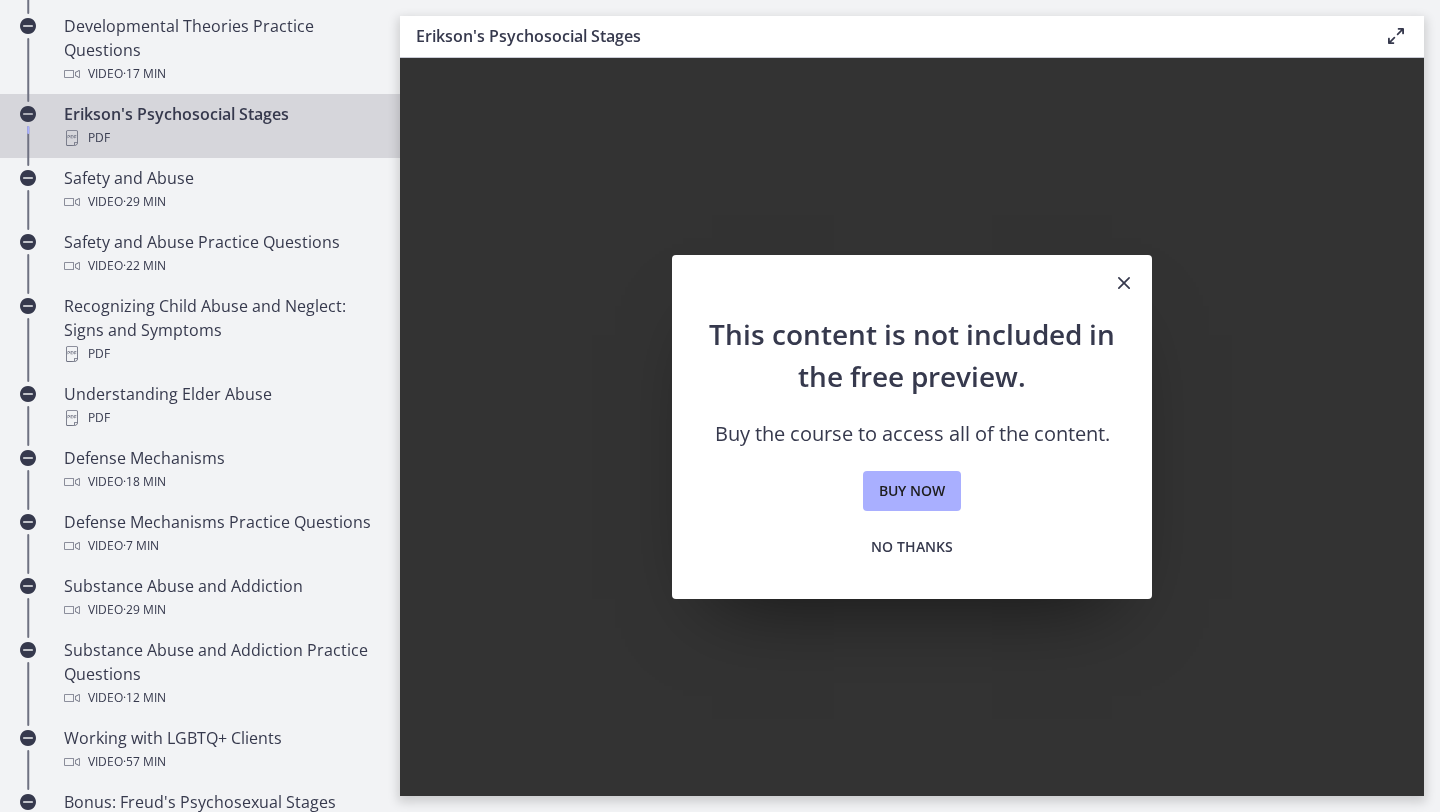 click on "Erikson's Psychosocial Stages
PDF" at bounding box center (220, 126) 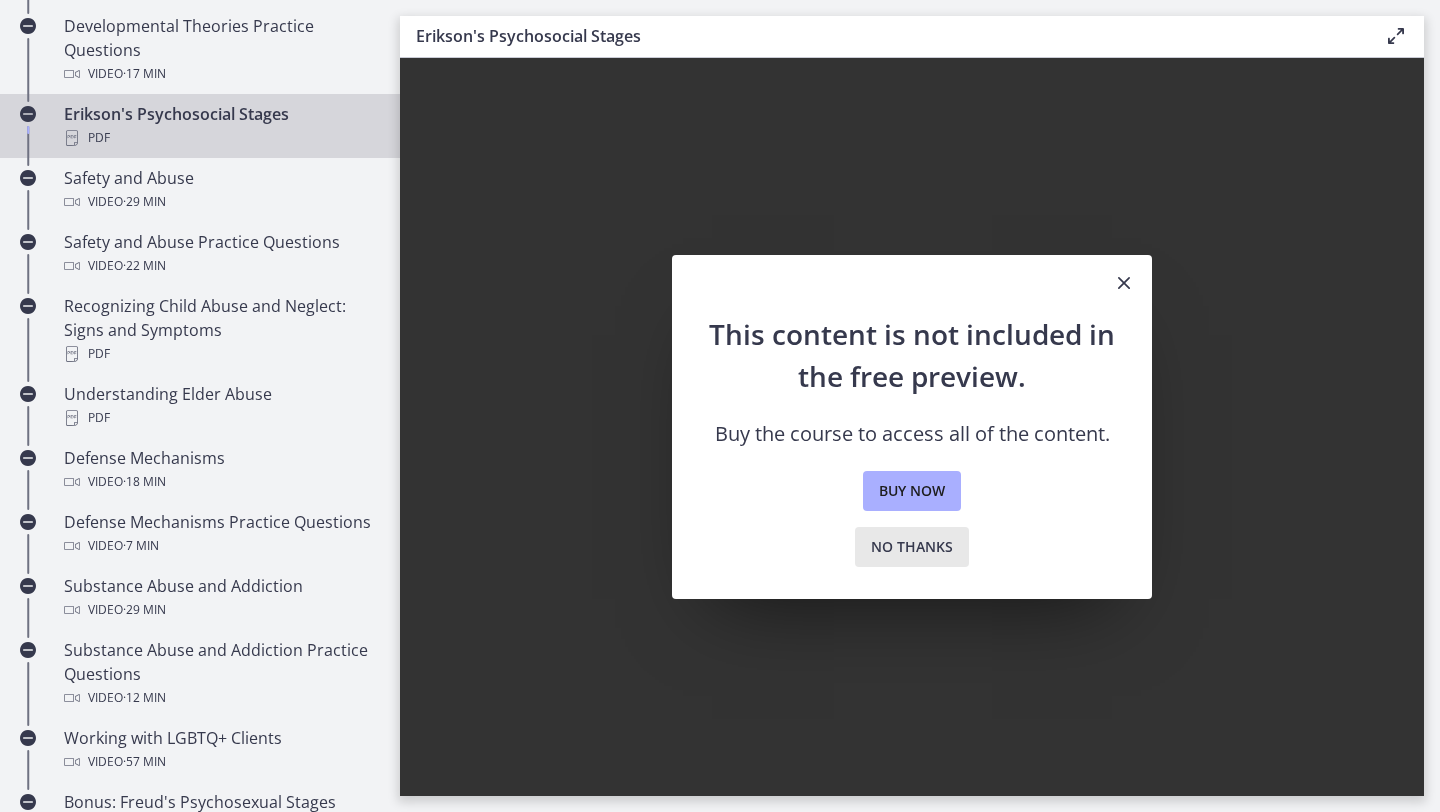 click on "No thanks" at bounding box center [912, 547] 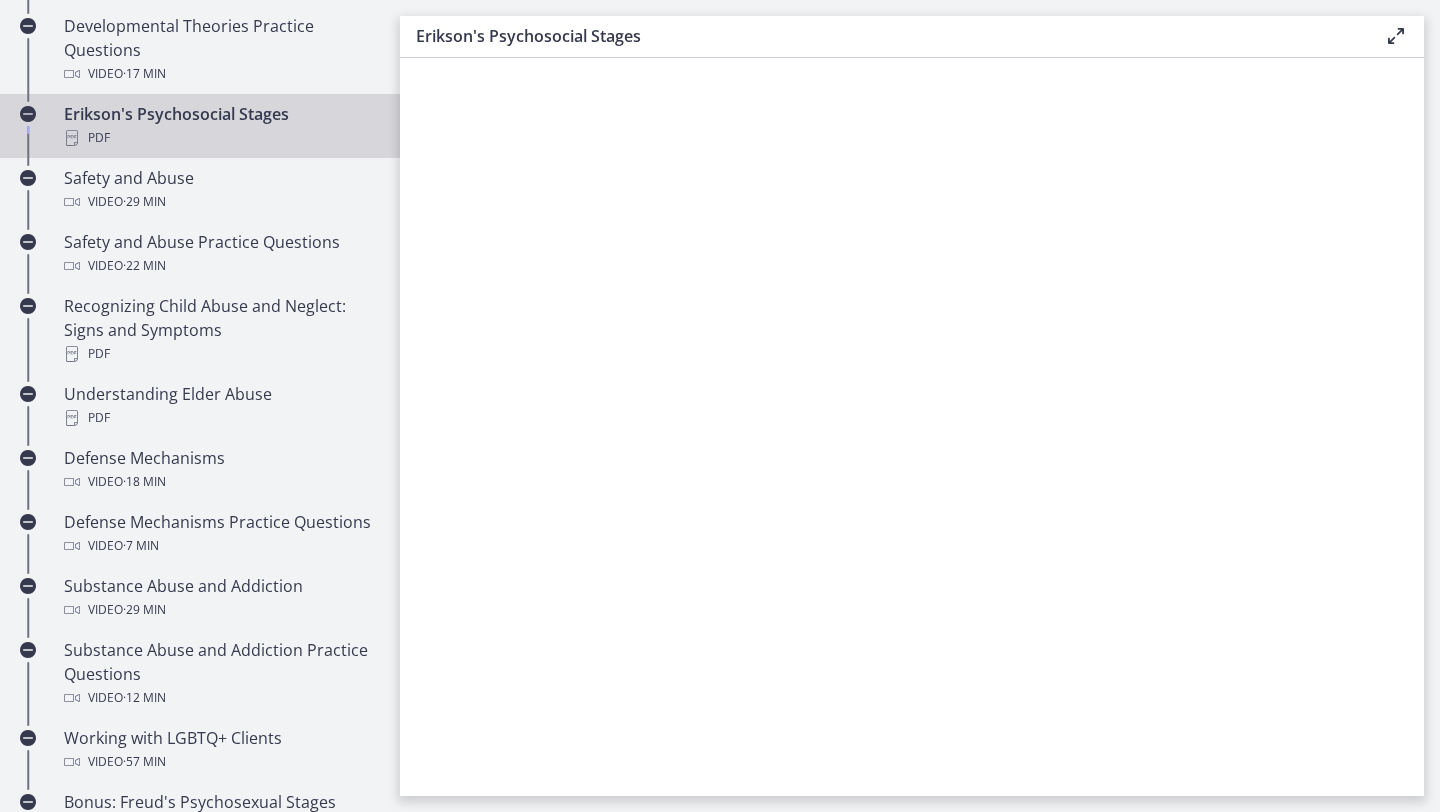 click on "Erikson's Psychosocial Stages" at bounding box center (884, 36) 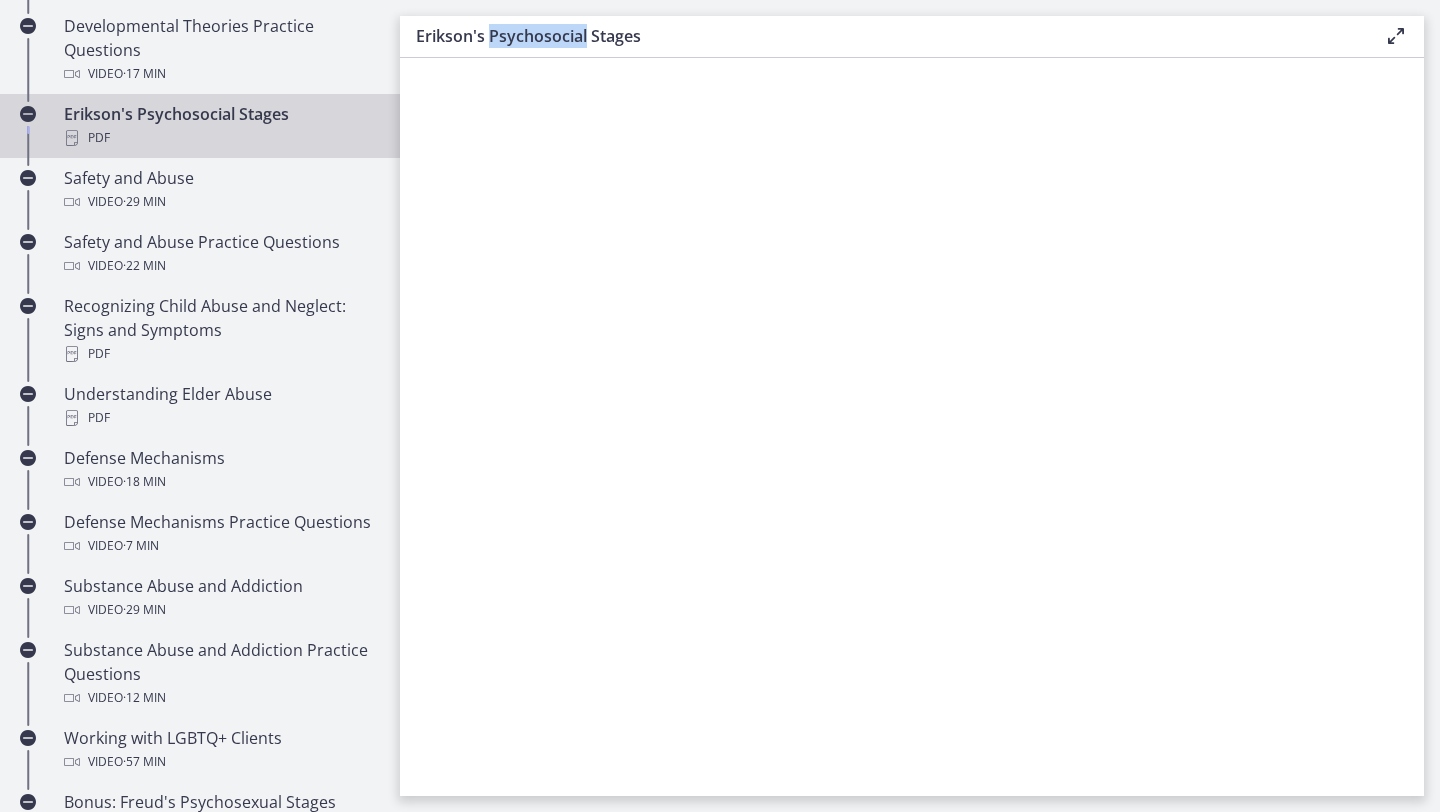 click on "Erikson's Psychosocial Stages" at bounding box center [884, 36] 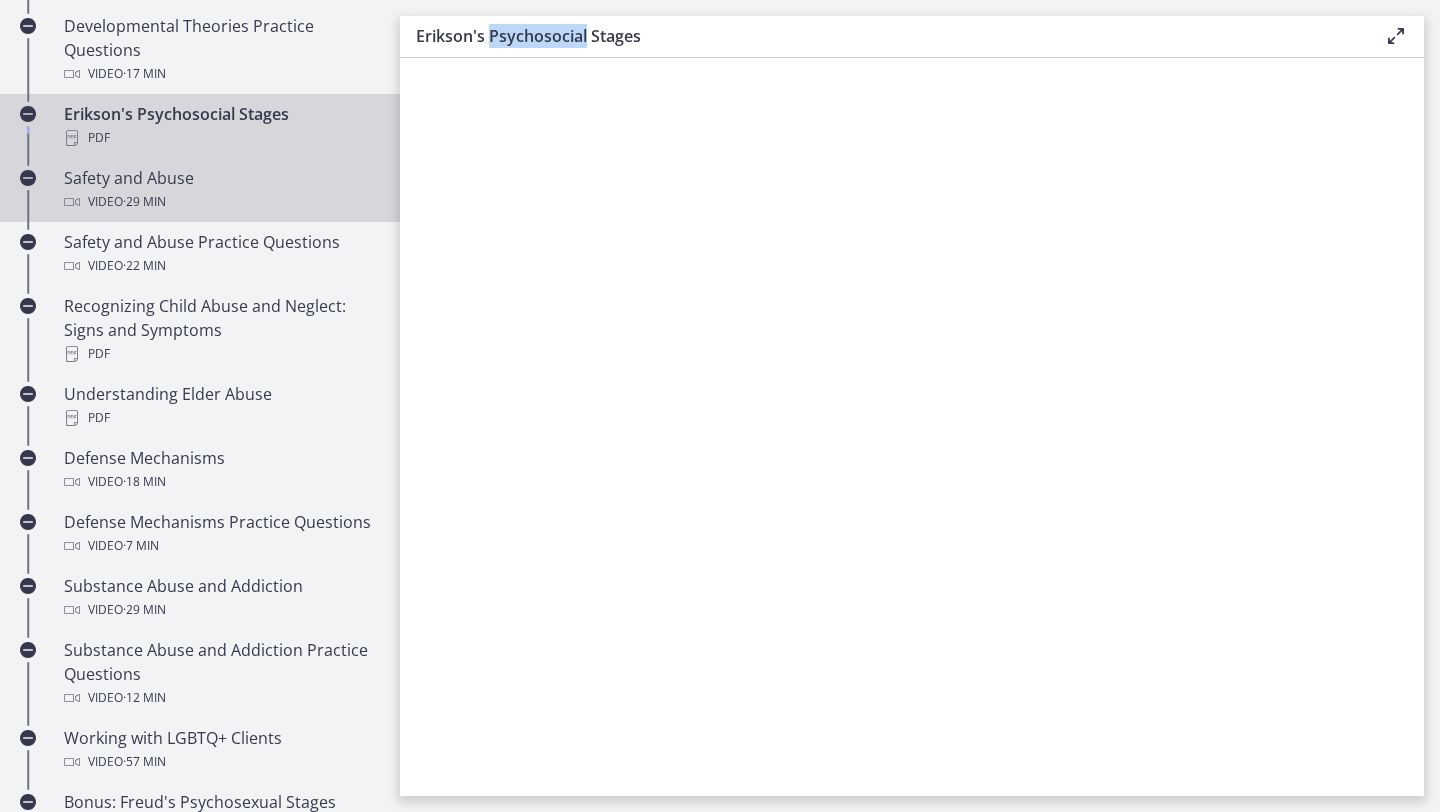 click on "Safety and Abuse
Video
·  29 min" at bounding box center (220, 190) 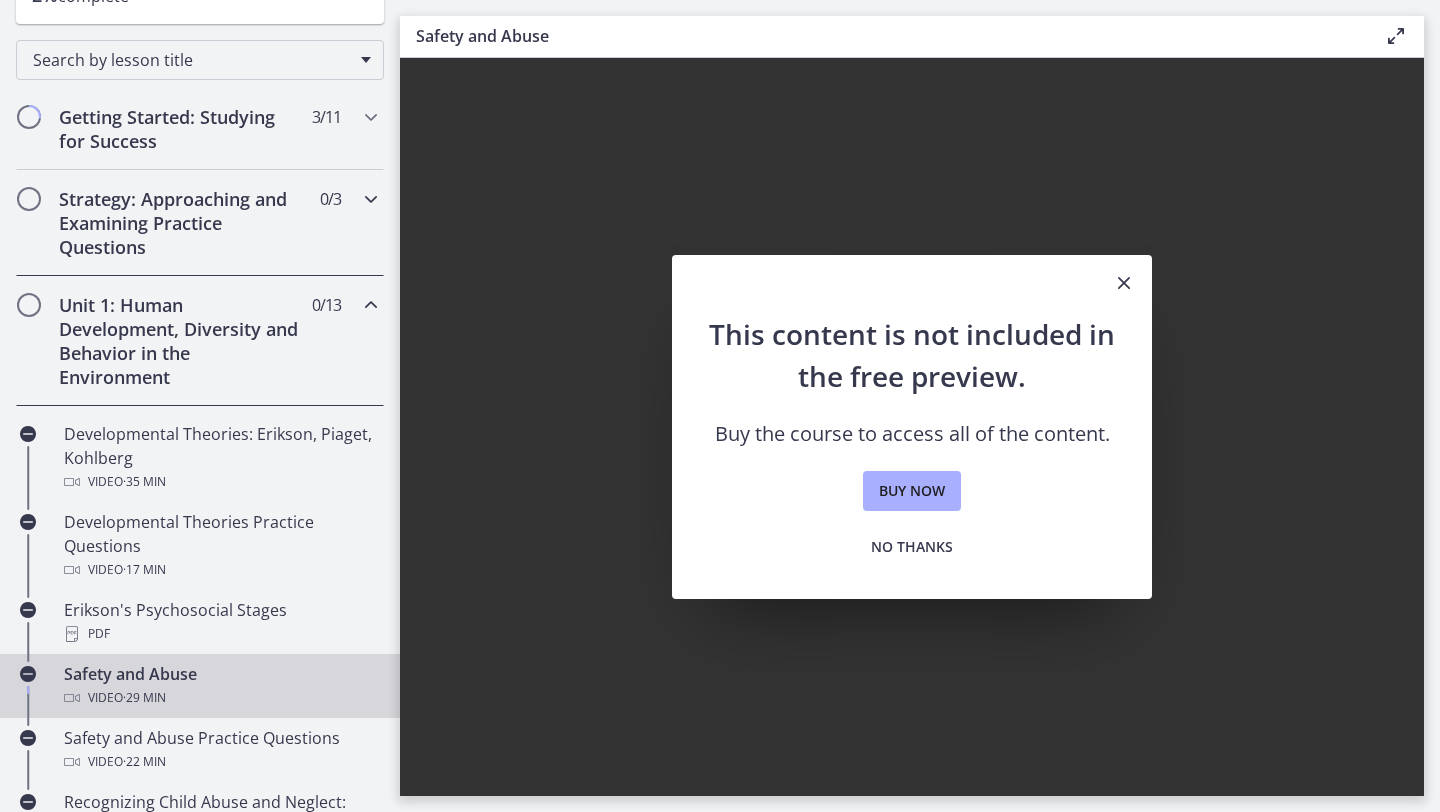 scroll, scrollTop: 268, scrollLeft: 0, axis: vertical 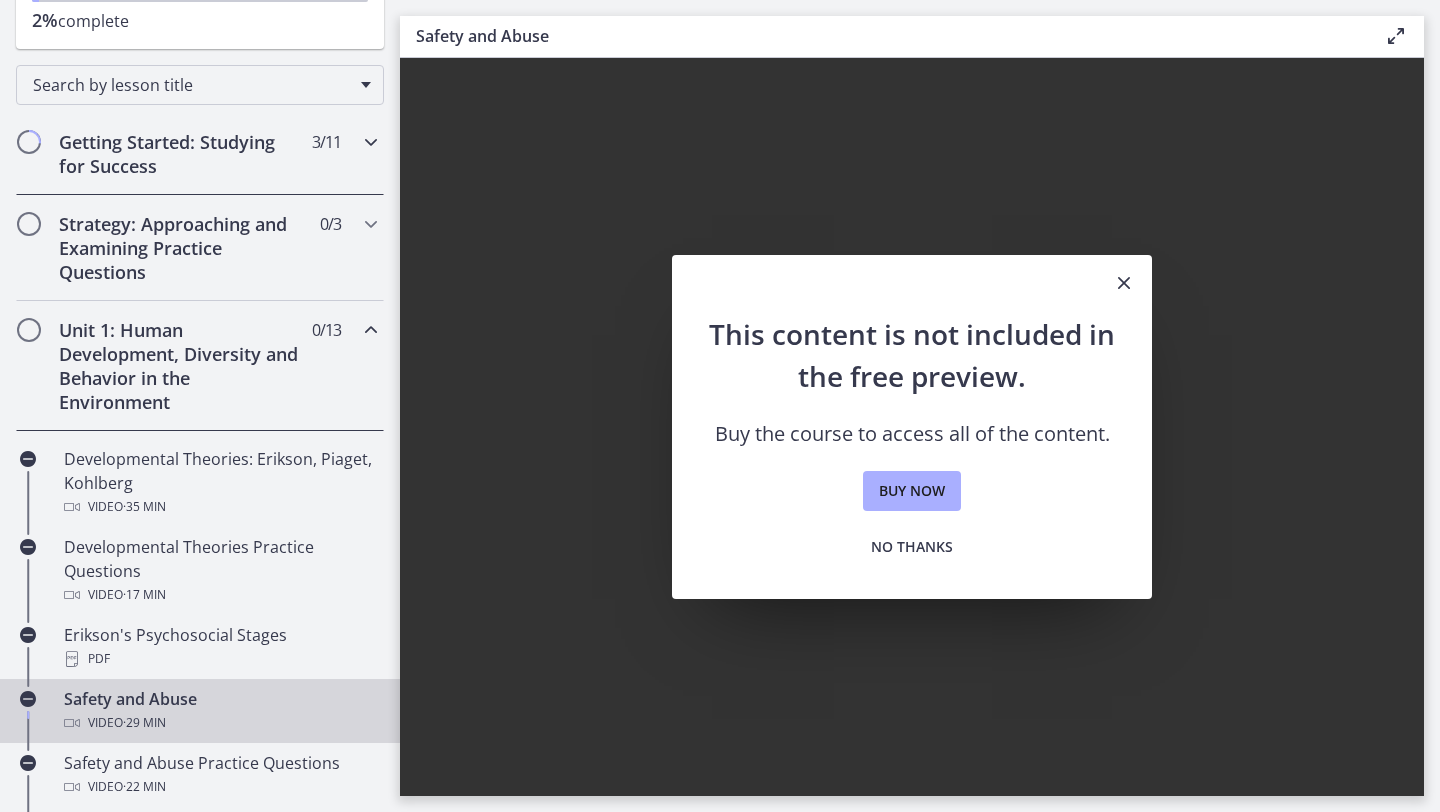 click at bounding box center [371, 142] 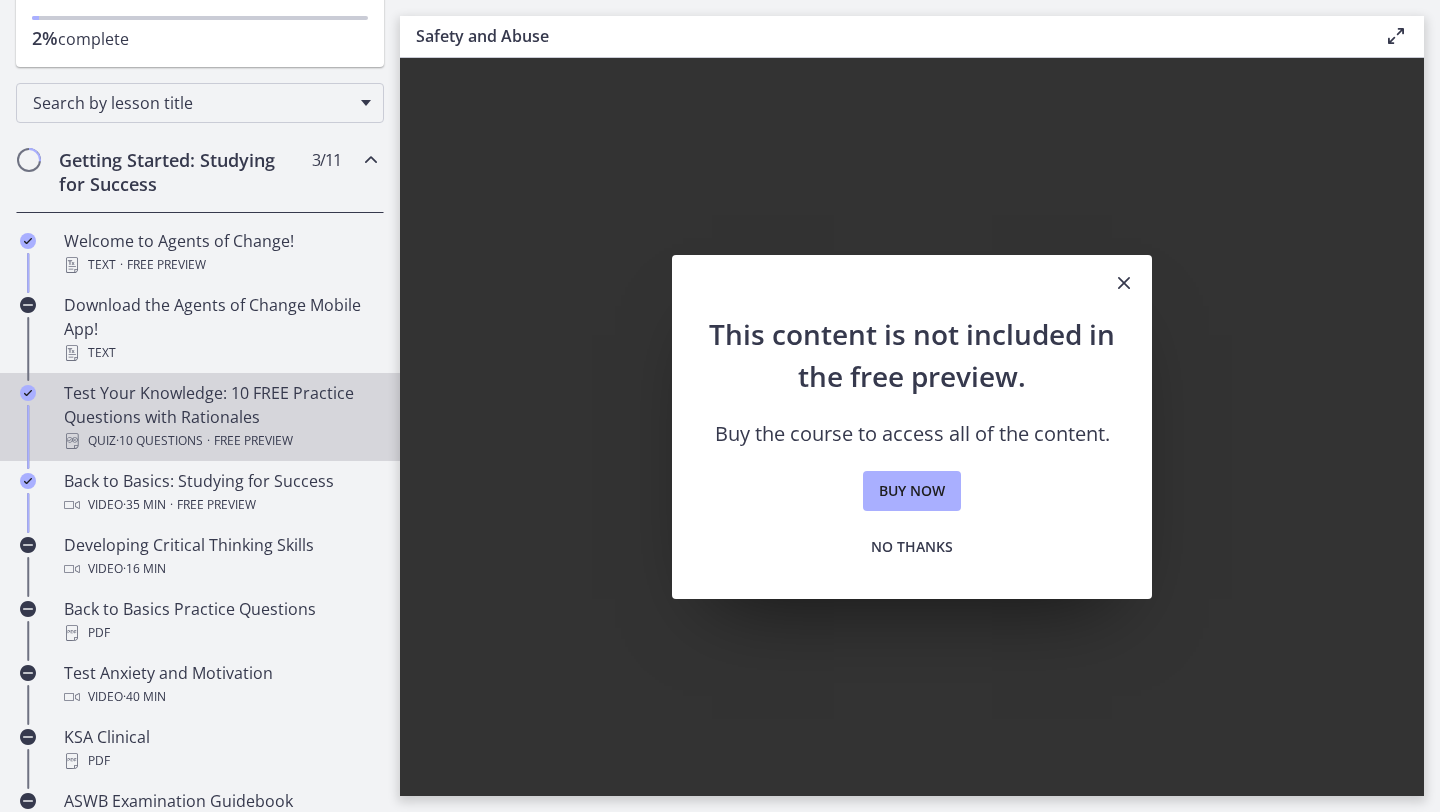 scroll, scrollTop: 253, scrollLeft: 0, axis: vertical 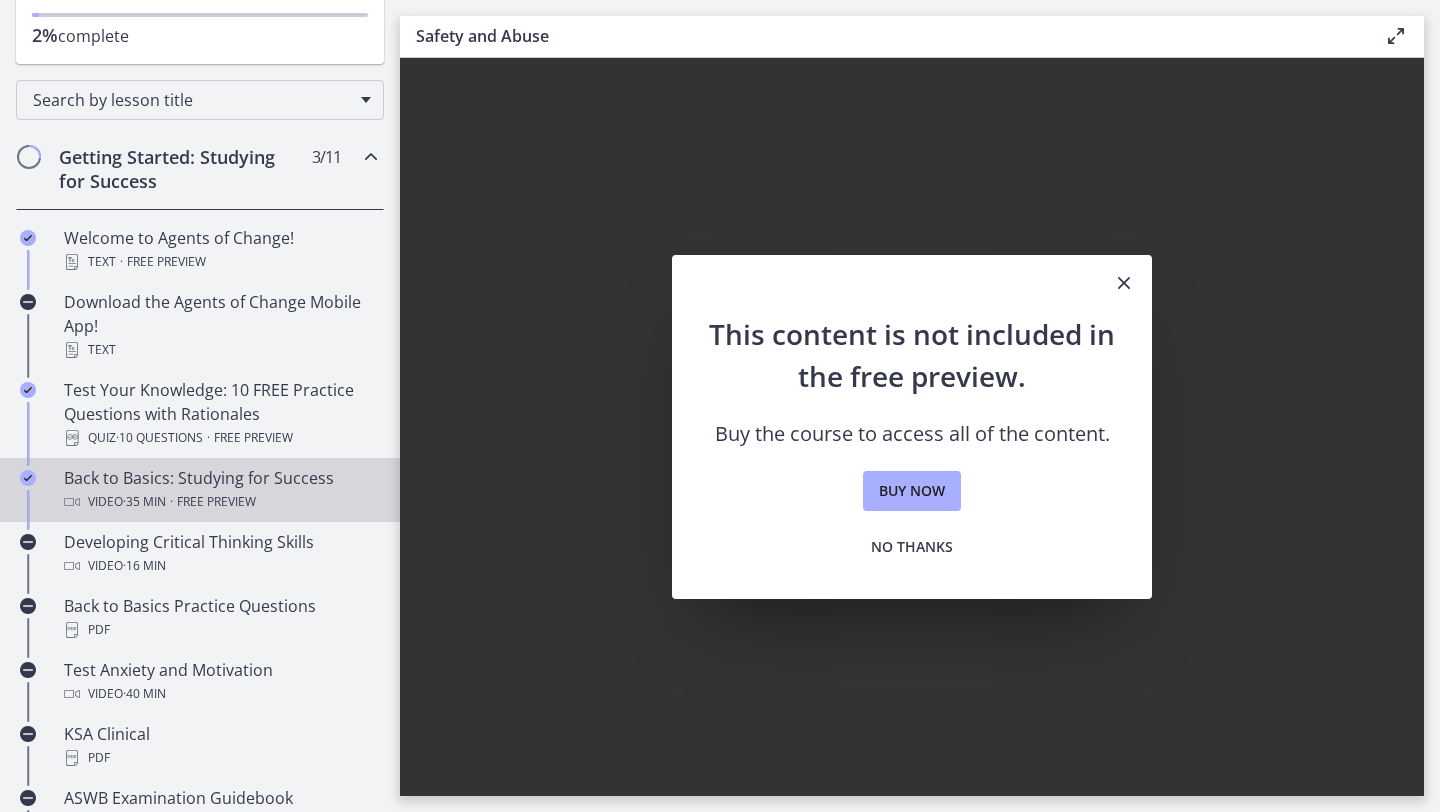 click on "Back to Basics: Studying for Success
Video
·  35 min
·
Free preview" at bounding box center [220, 490] 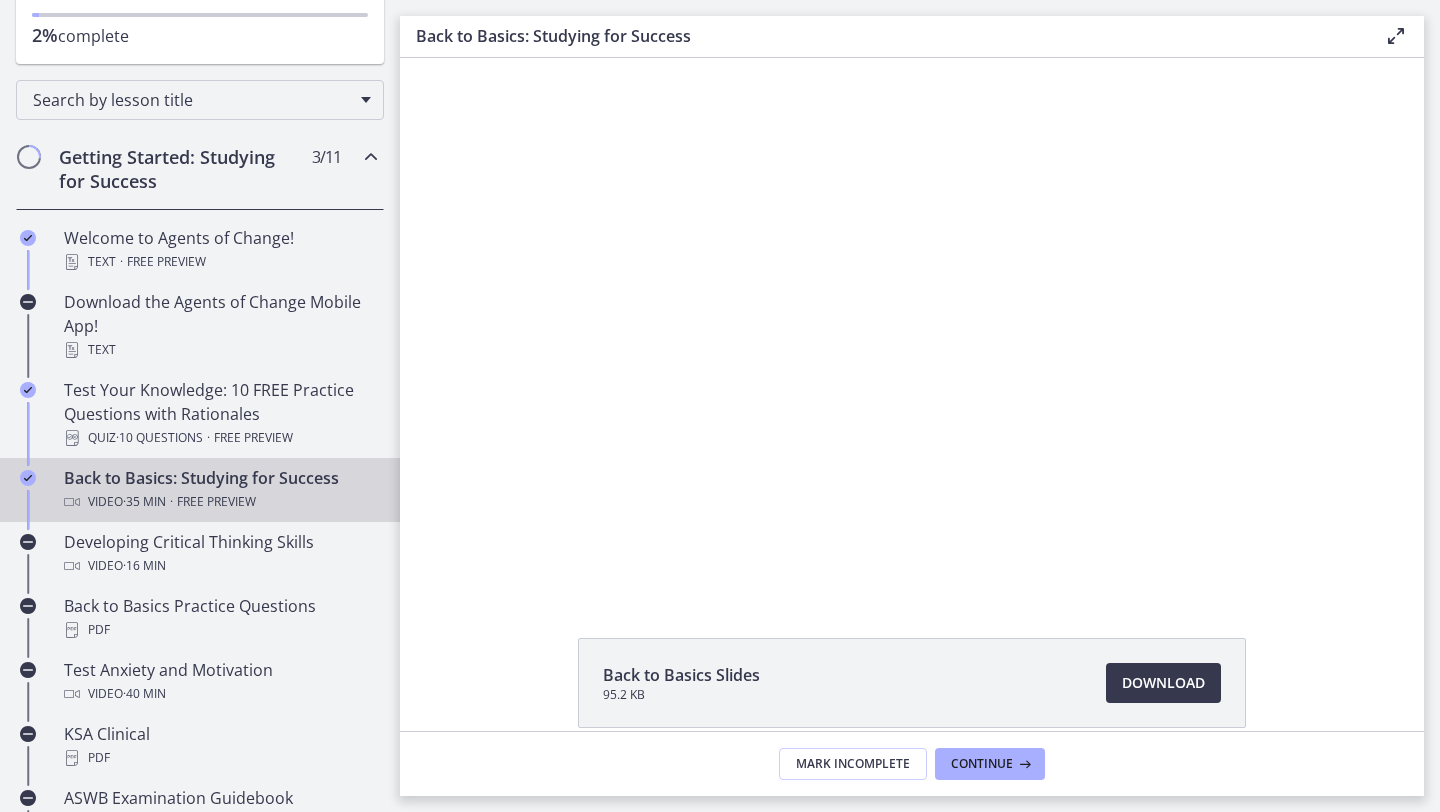 scroll, scrollTop: 0, scrollLeft: 0, axis: both 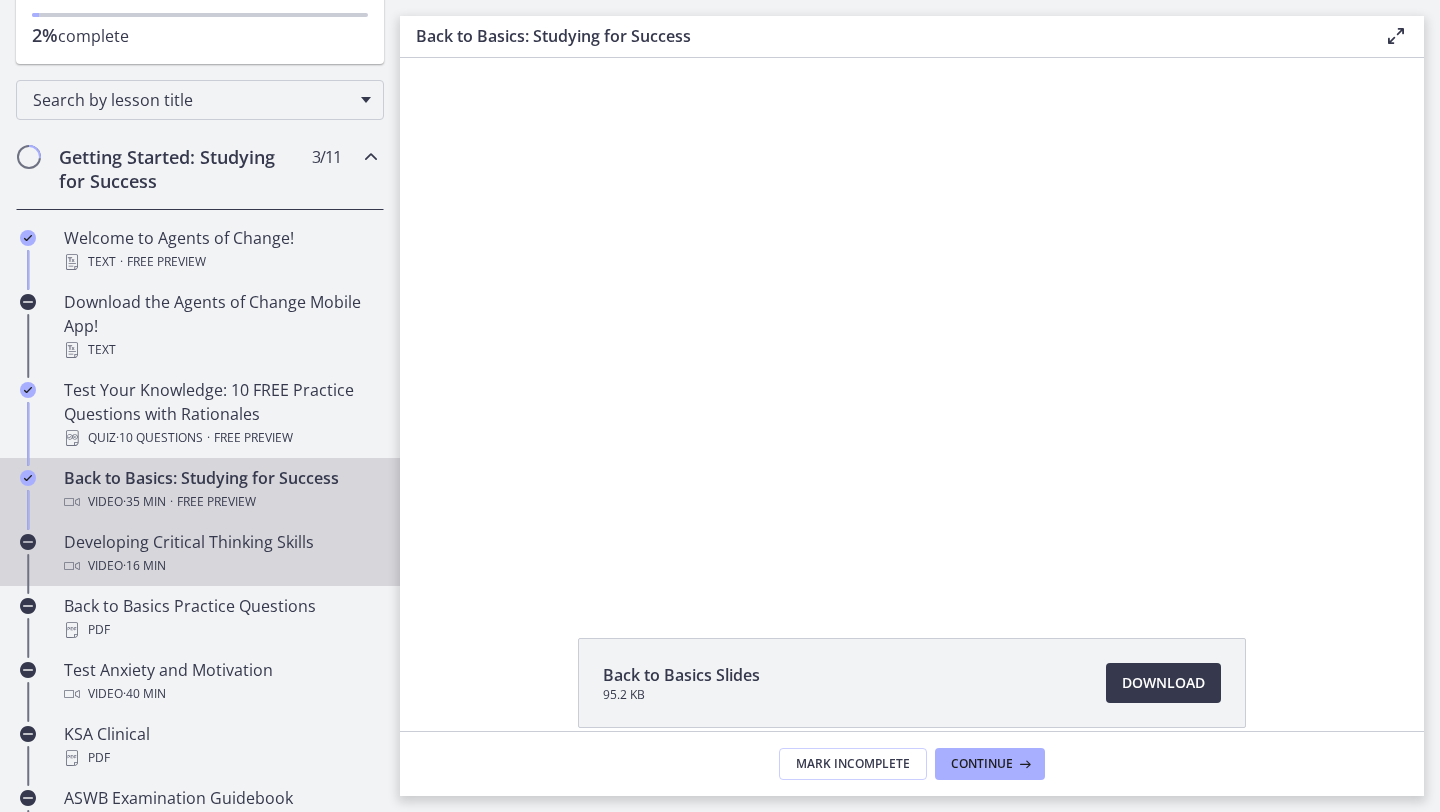 click on "Developing Critical Thinking Skills
Video
·  16 min" at bounding box center (220, 554) 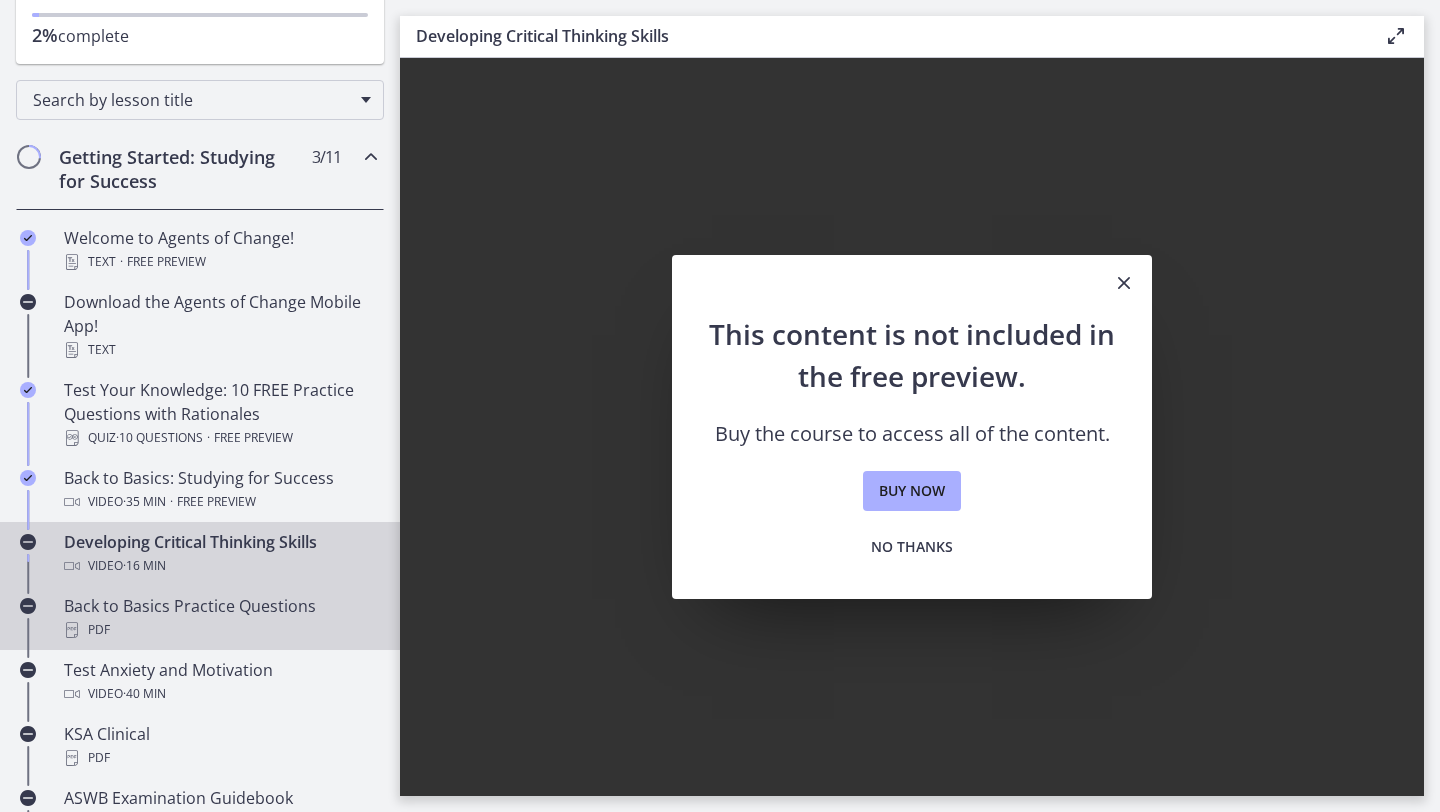 click on "Back to Basics Practice Questions
PDF" at bounding box center [220, 618] 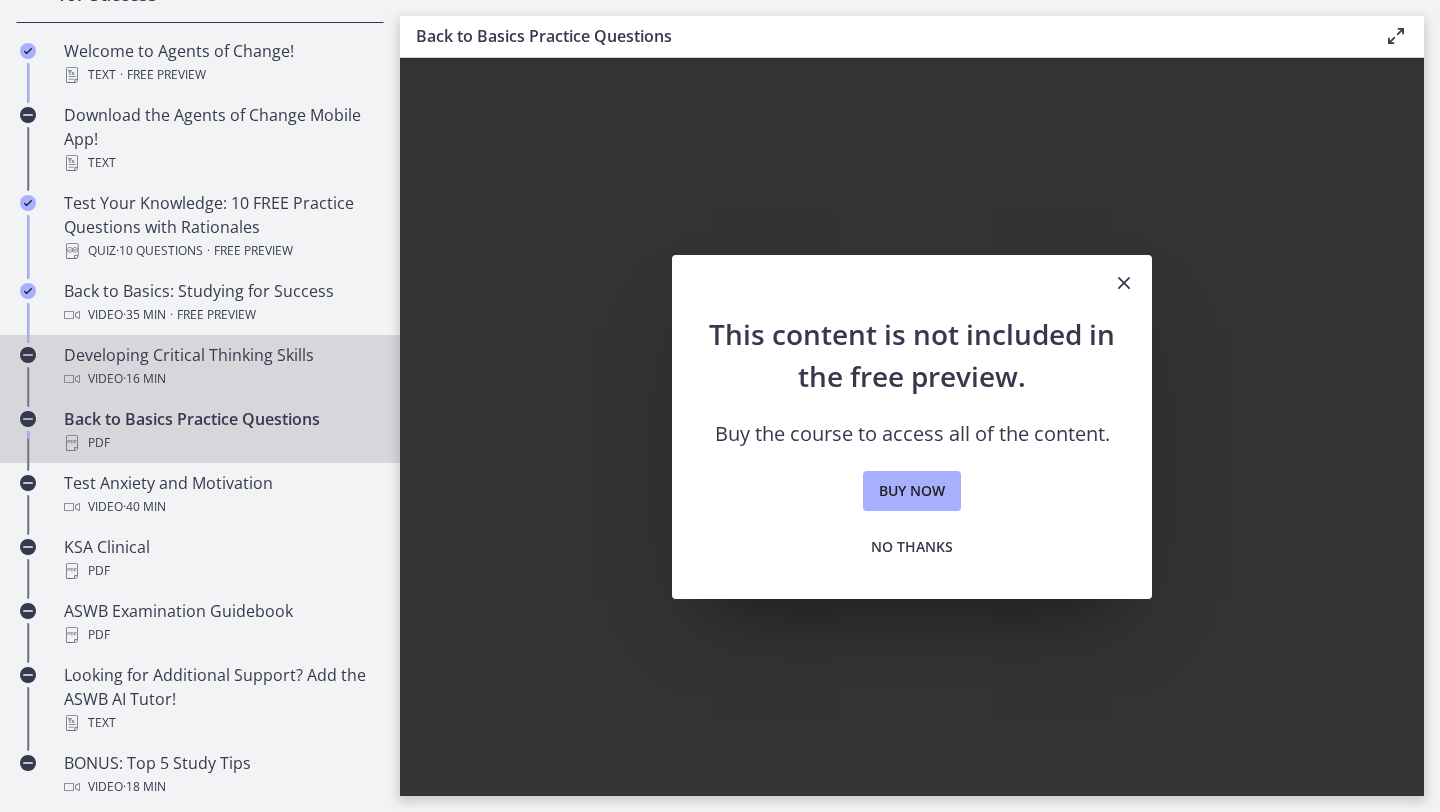 scroll, scrollTop: 515, scrollLeft: 0, axis: vertical 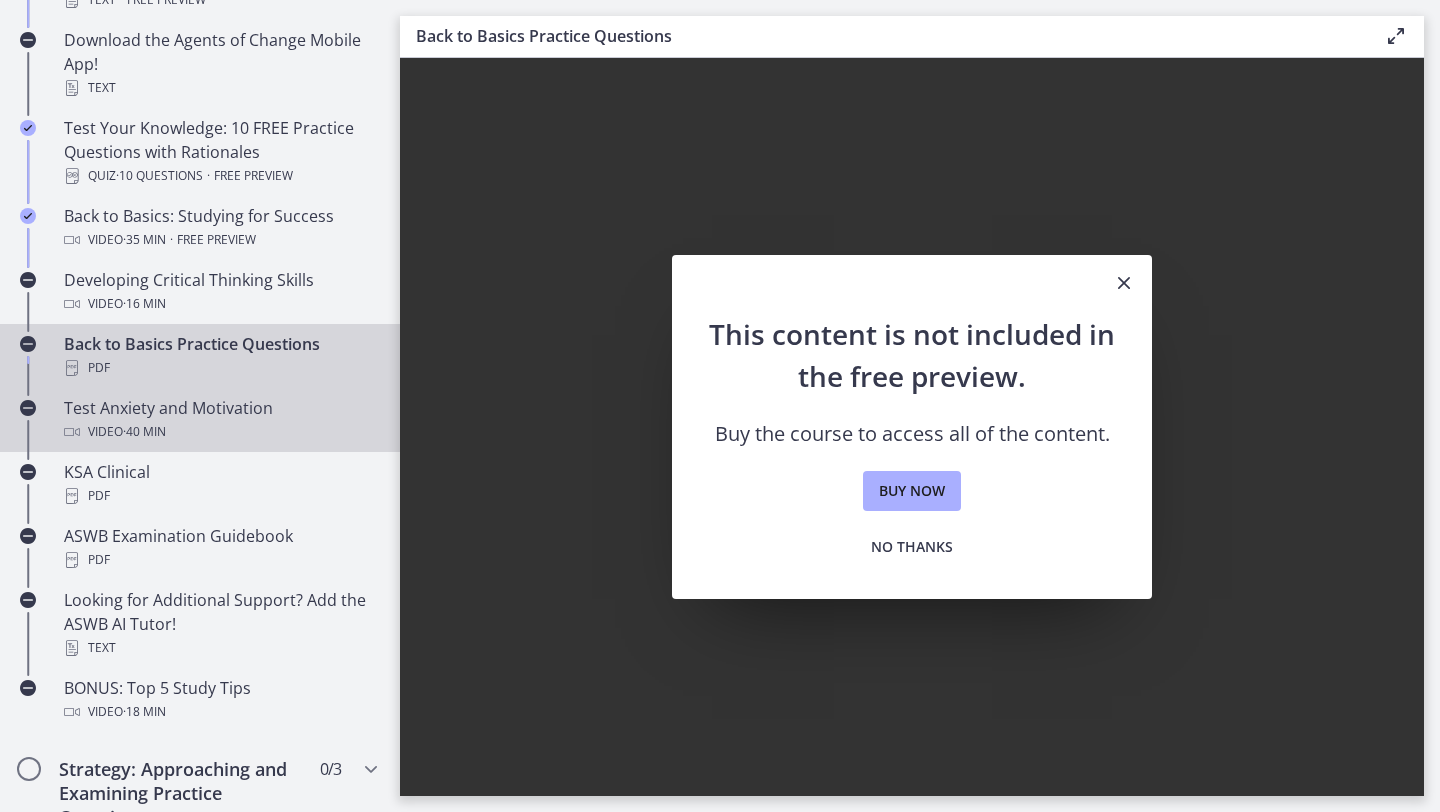 click on "Test Anxiety and Motivation
Video
·  40 min" at bounding box center [220, 420] 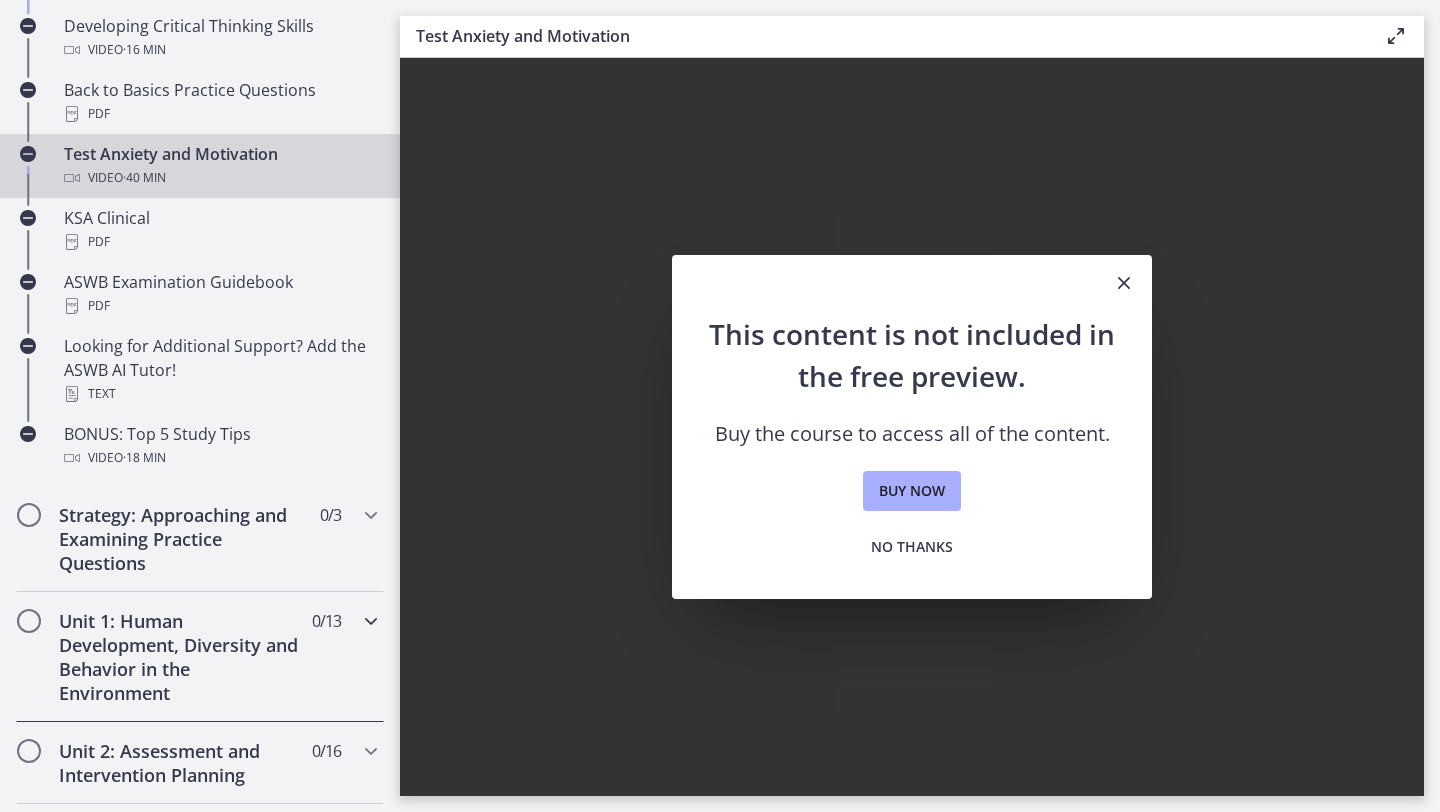 scroll, scrollTop: 877, scrollLeft: 0, axis: vertical 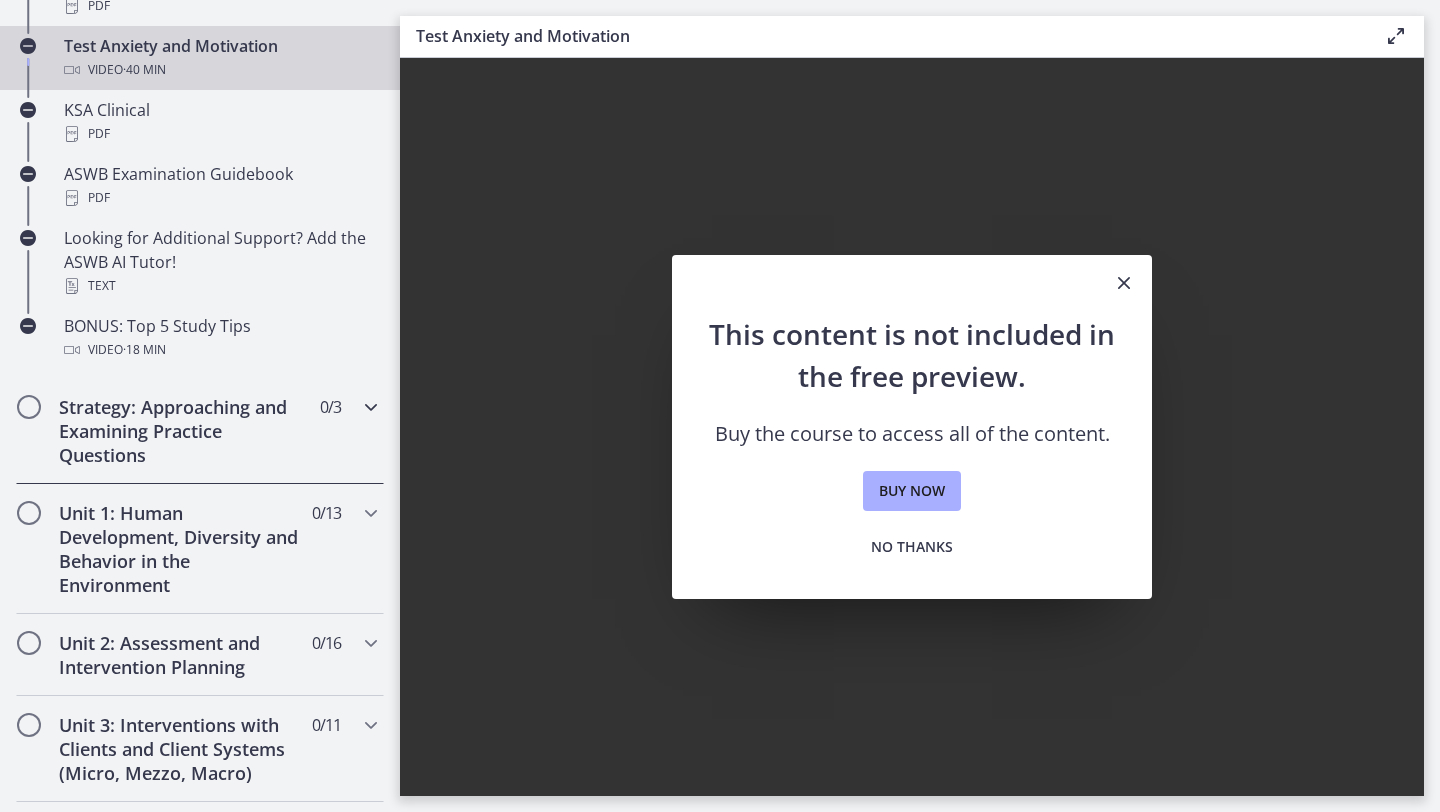 click at bounding box center (371, 407) 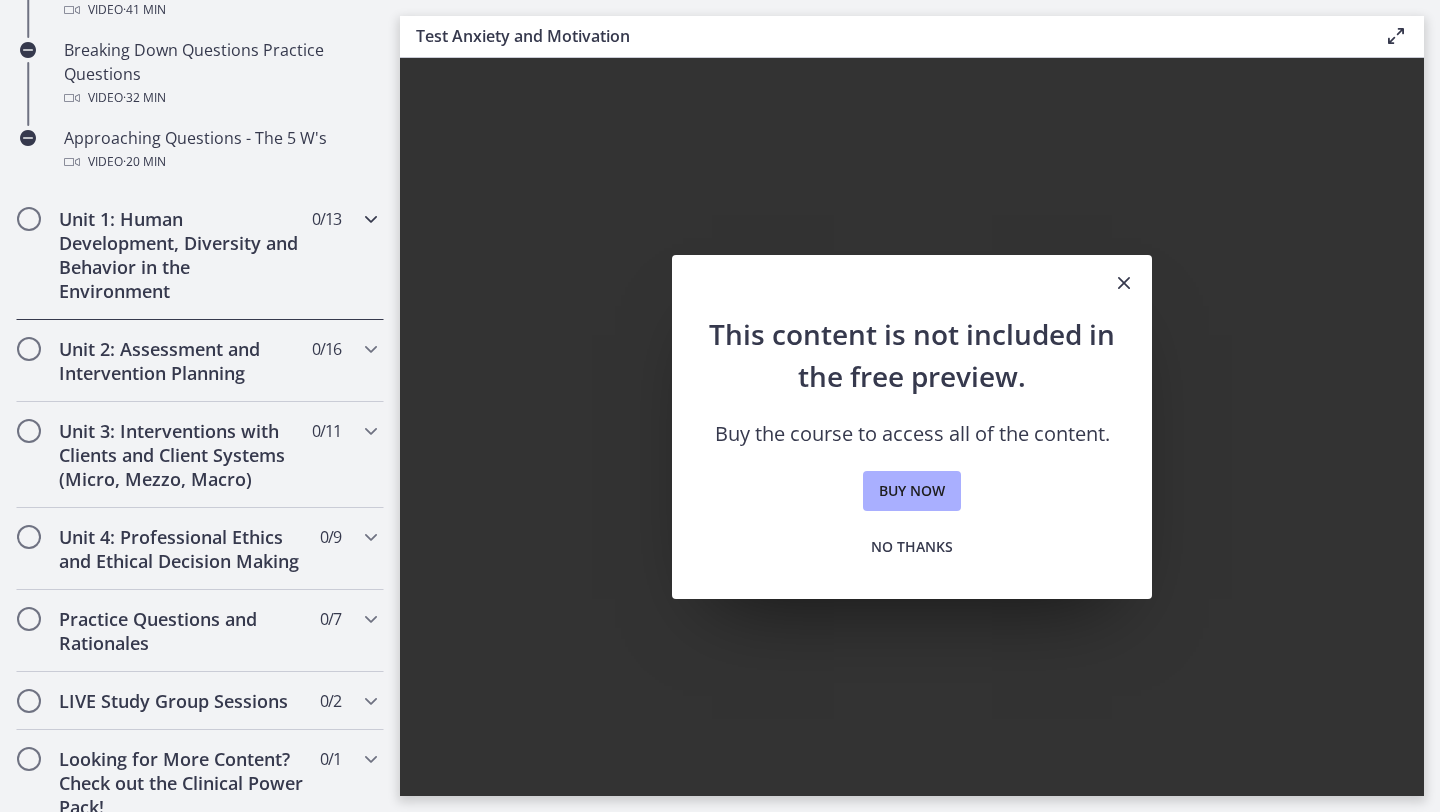 scroll, scrollTop: 598, scrollLeft: 0, axis: vertical 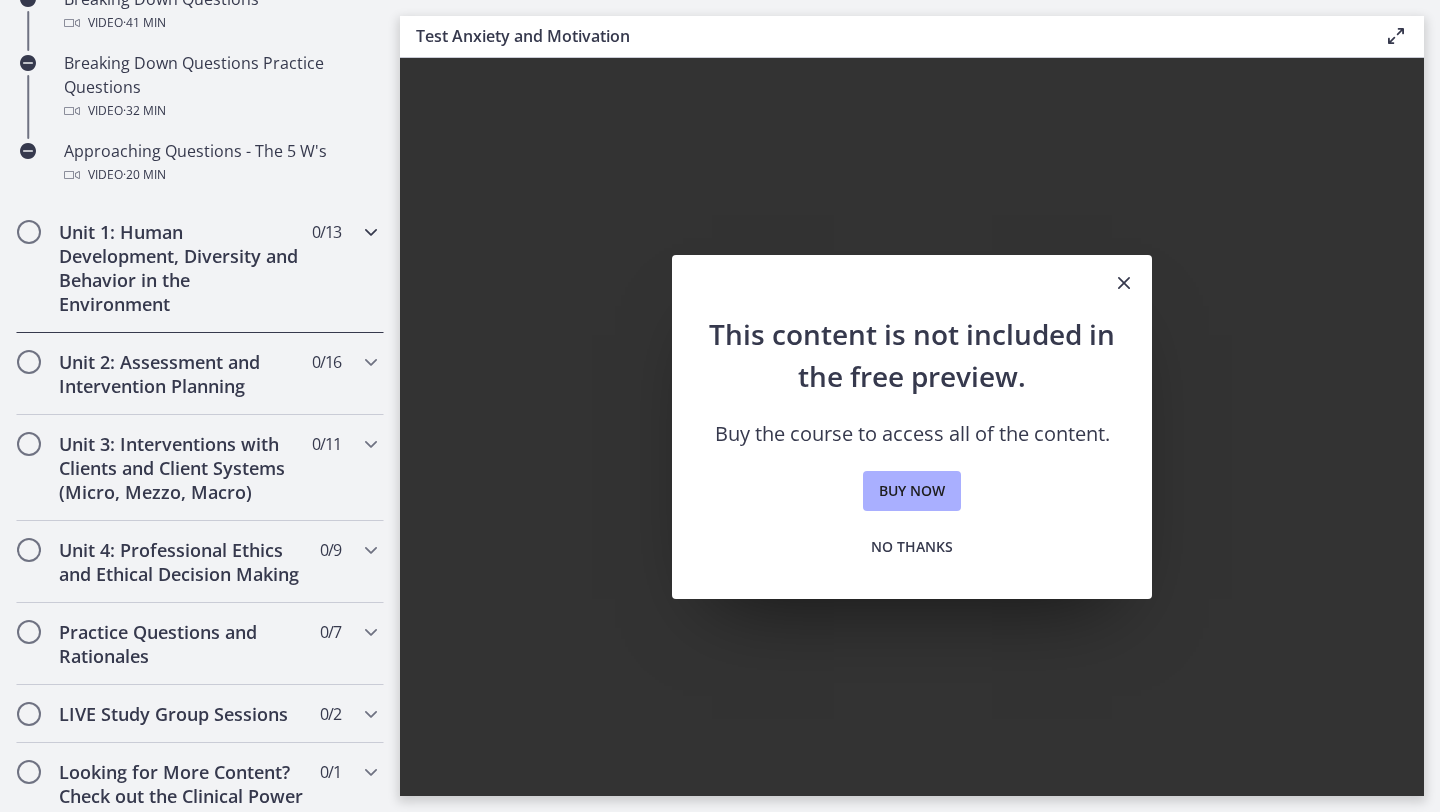 click on "Unit 1: Human Development, Diversity and Behavior in the Environment" at bounding box center [181, 268] 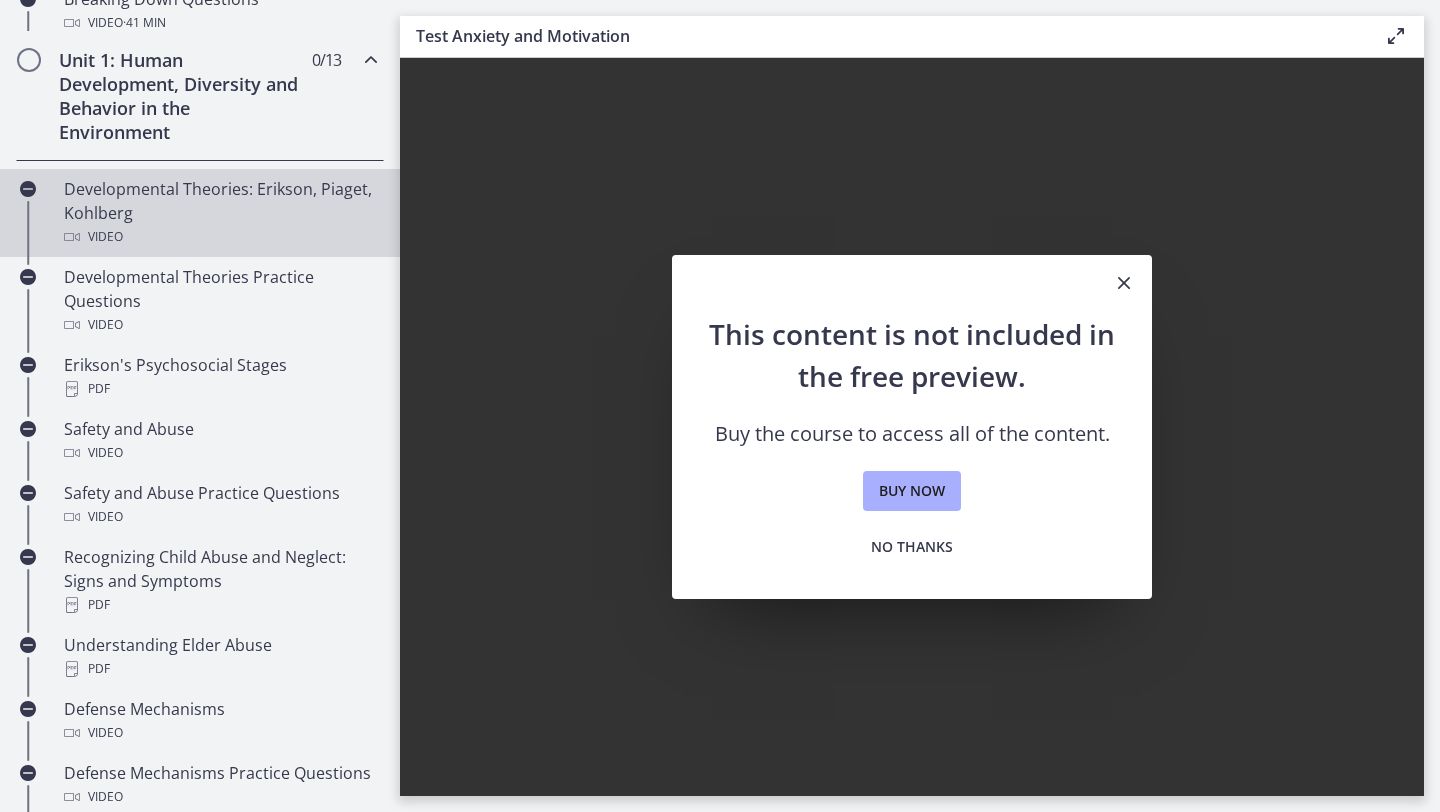 click on "Developmental Theories: Erikson, Piaget, Kohlberg
Video
Developmental Theories Practice Questions
Video
Erikson's Psychosocial Stages
PDF
Safety and Abuse
Video
Safety and Abuse Practice Questions
Video
Recognizing Child Abuse and Neglect: Signs and Symptoms
PDF
Understanding Elder Abuse
PDF" at bounding box center (200, 633) 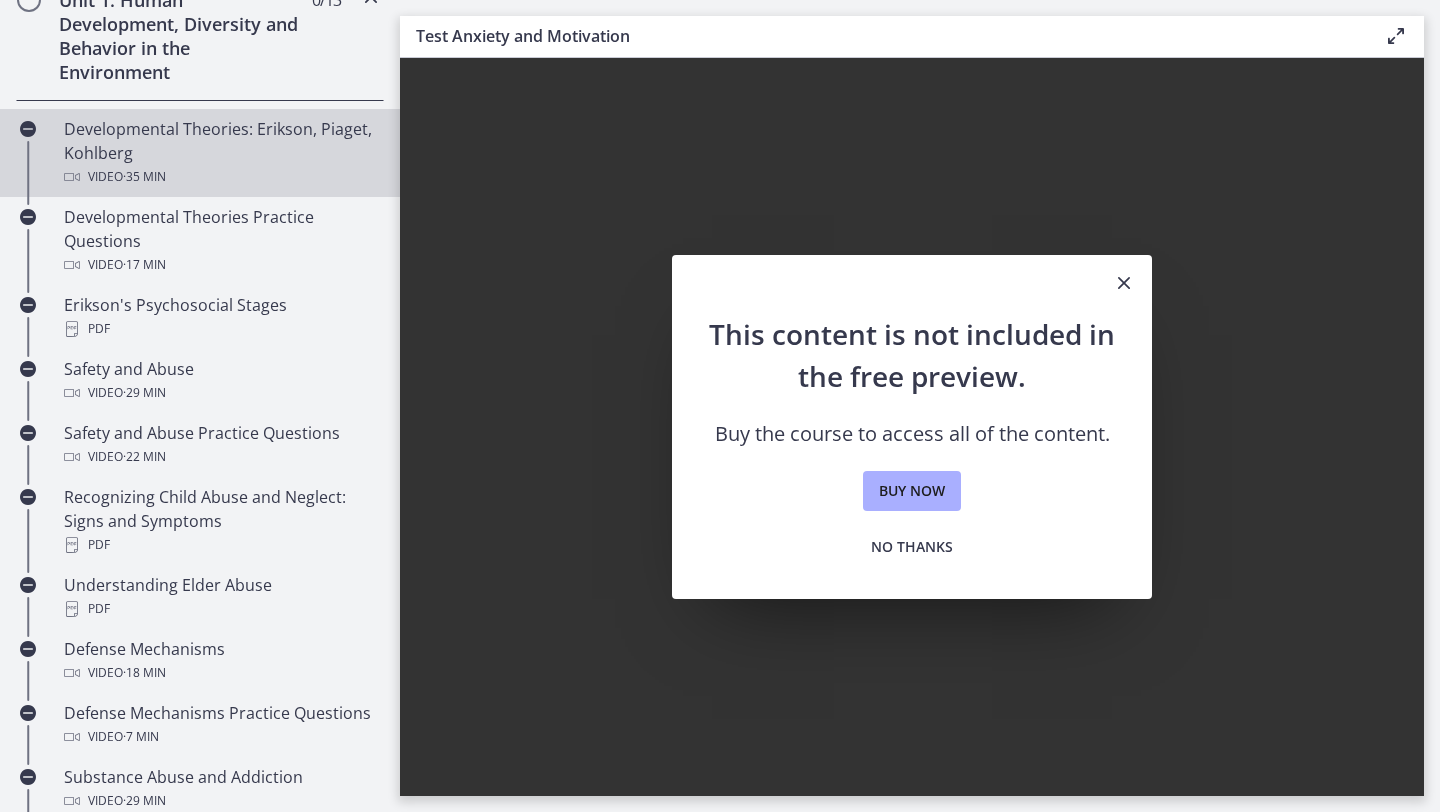 click on "Developmental Theories: Erikson, Piaget, Kohlberg
Video
·  35 min" at bounding box center (220, 153) 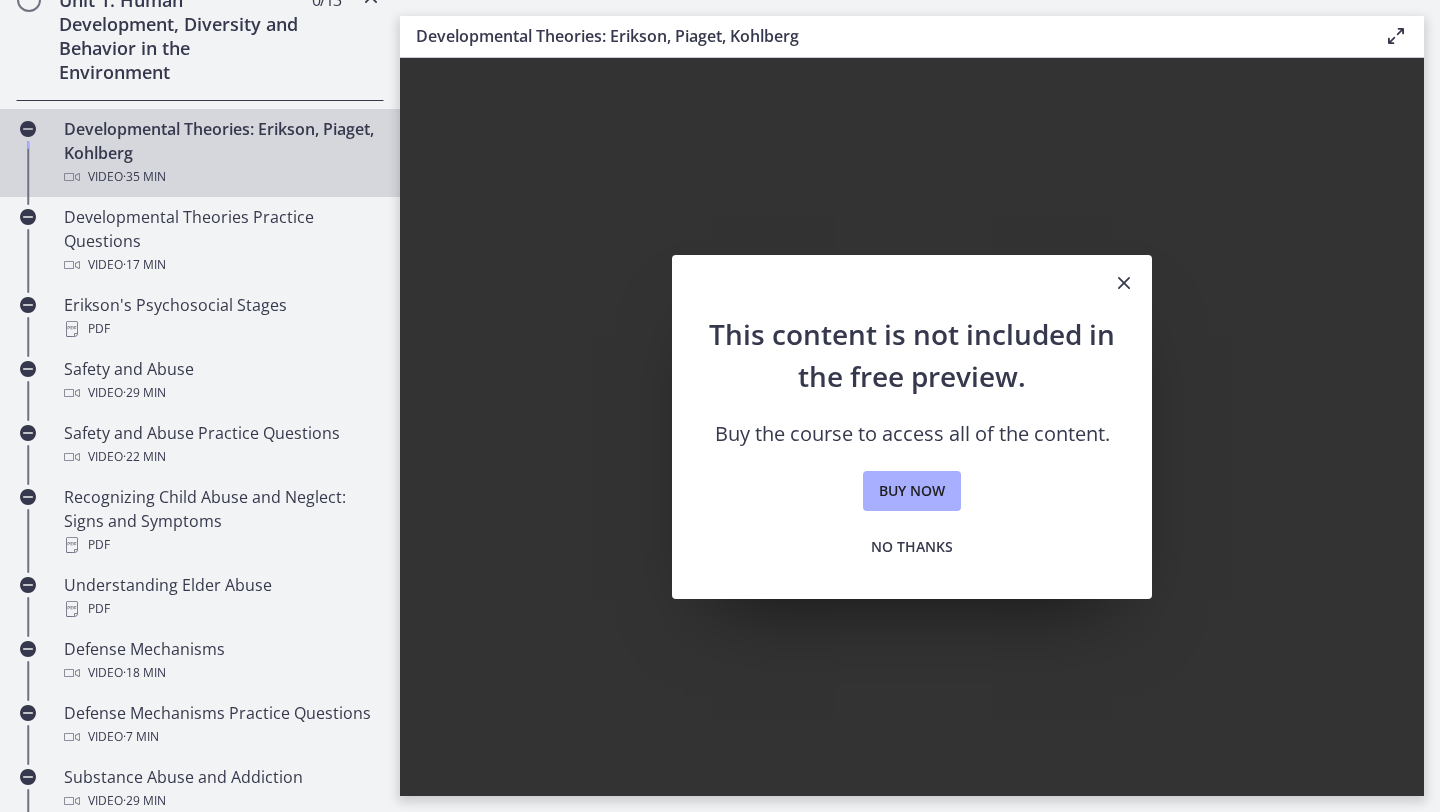 click on "·  35 min" at bounding box center (144, 177) 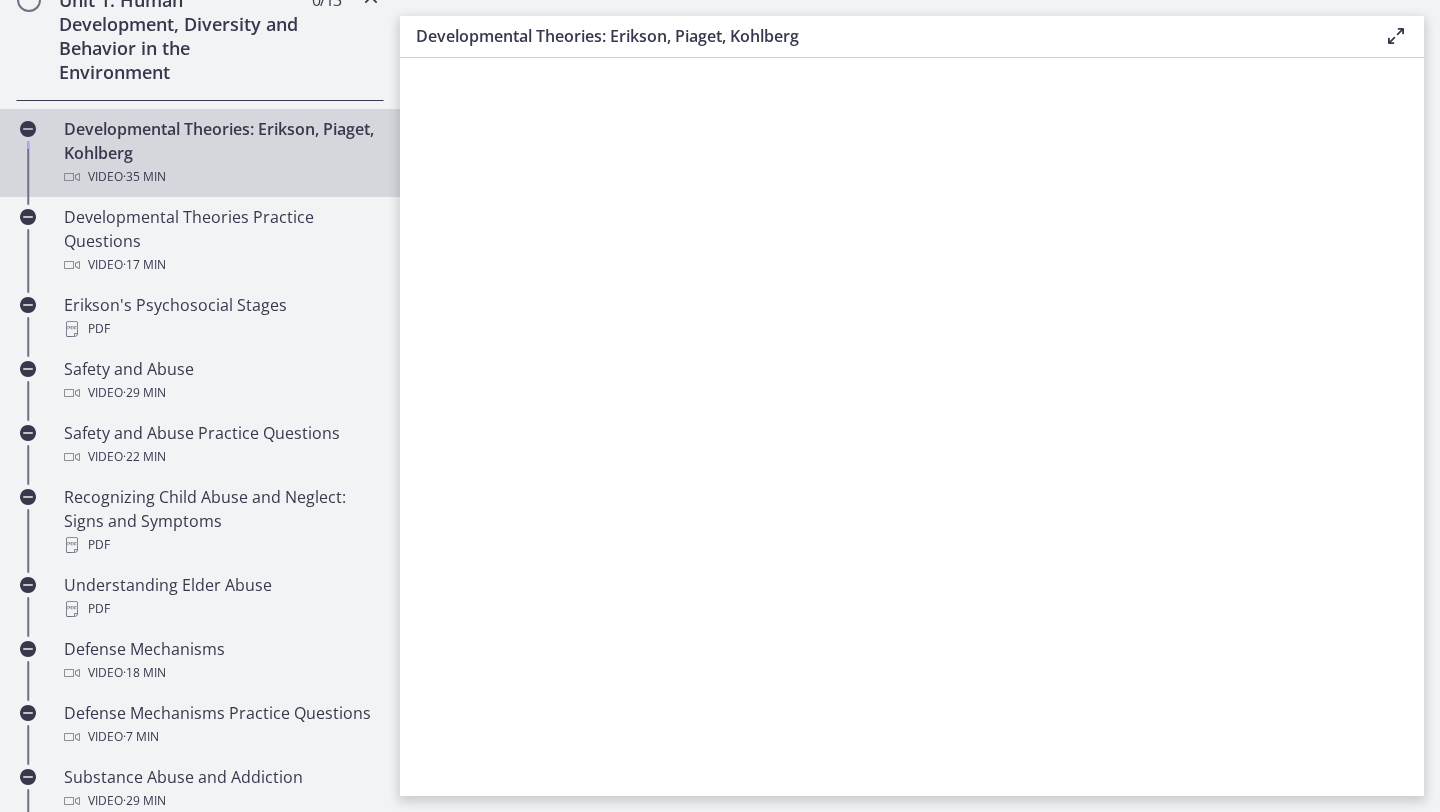 click on "Developmental Theories: Erikson, Piaget, Kohlberg
Video
·  35 min" at bounding box center [220, 153] 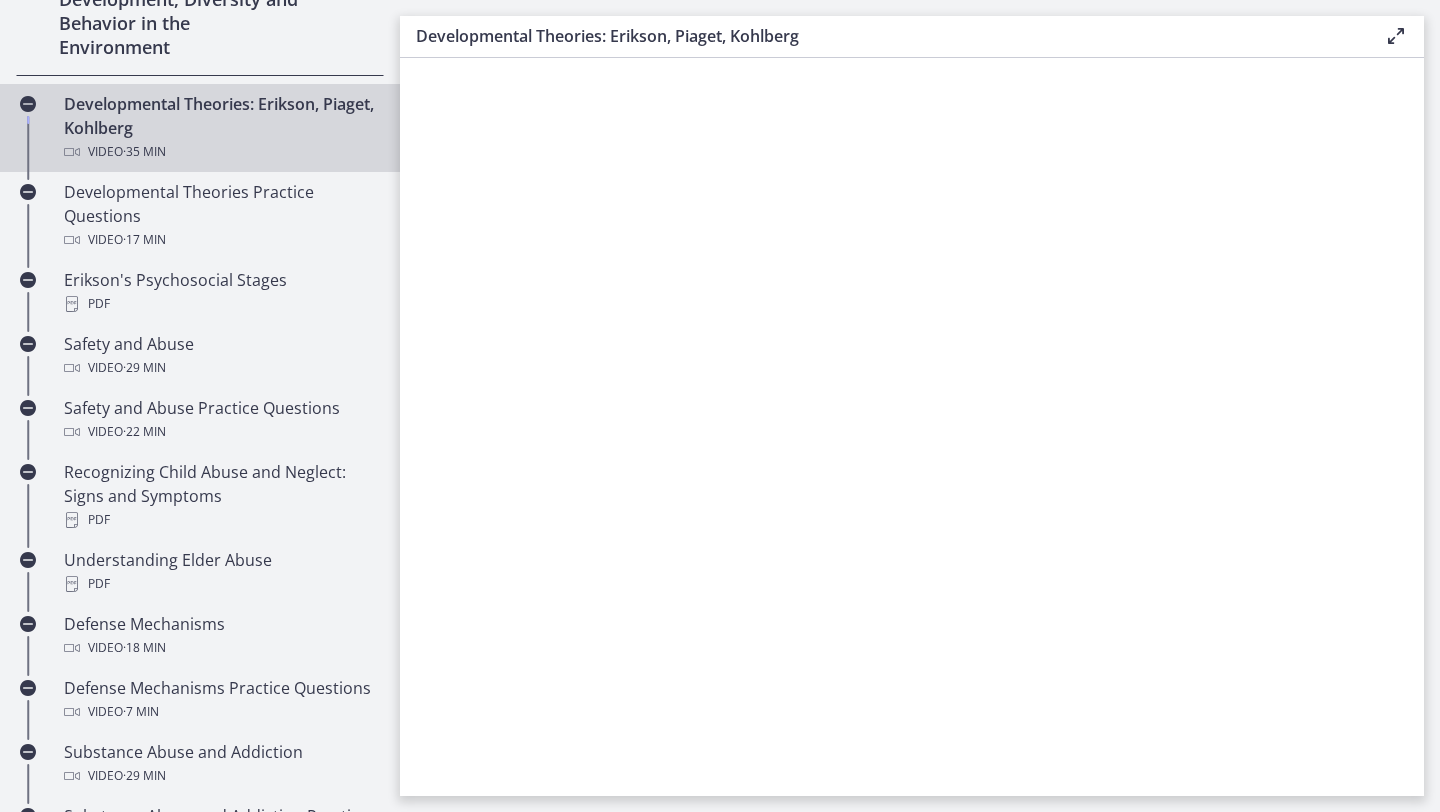 scroll, scrollTop: 619, scrollLeft: 0, axis: vertical 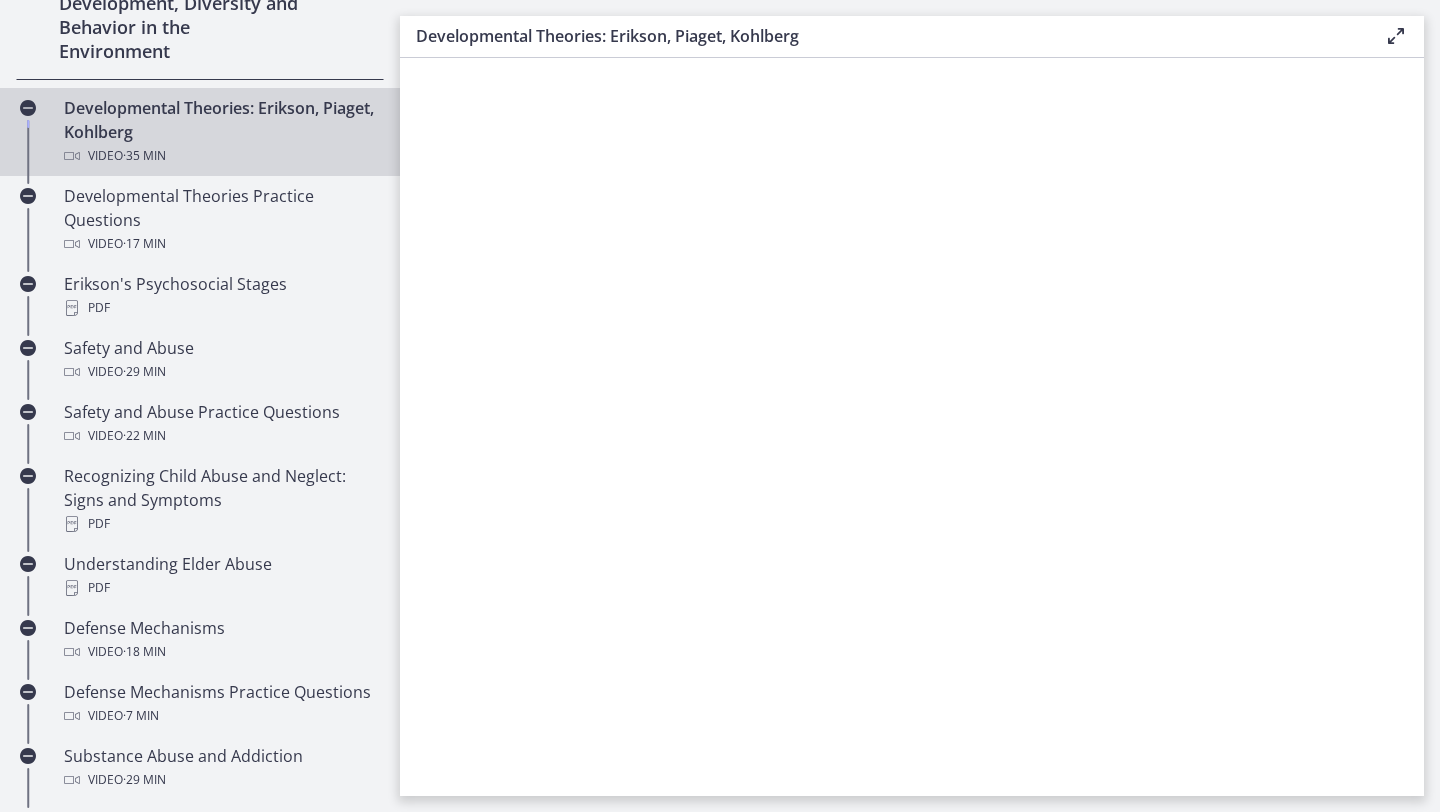 click on "Video
·  35 min" at bounding box center (220, 156) 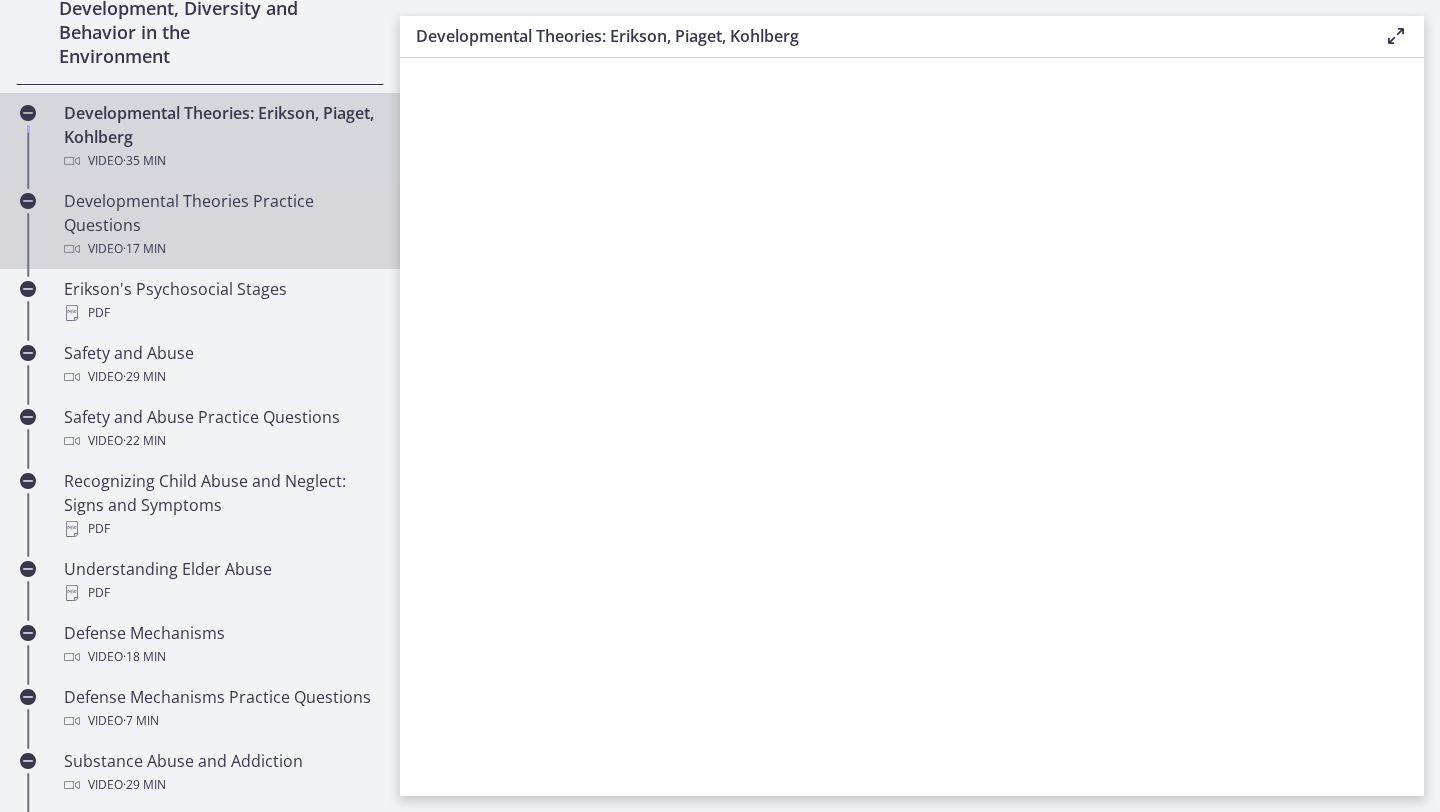 scroll, scrollTop: 565, scrollLeft: 0, axis: vertical 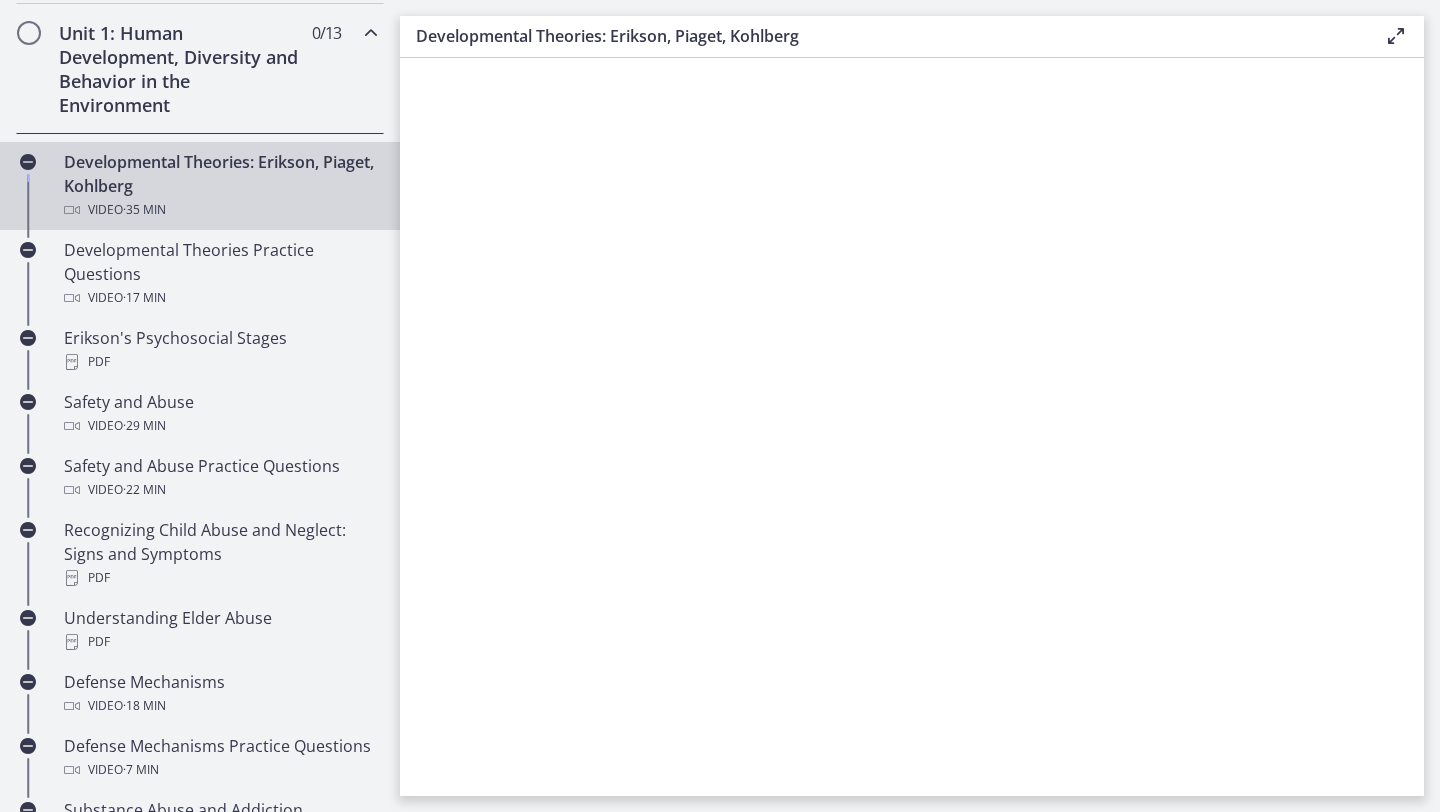 click on "Developmental Theories: Erikson, Piaget, Kohlberg
Video
·  35 min" at bounding box center (220, 186) 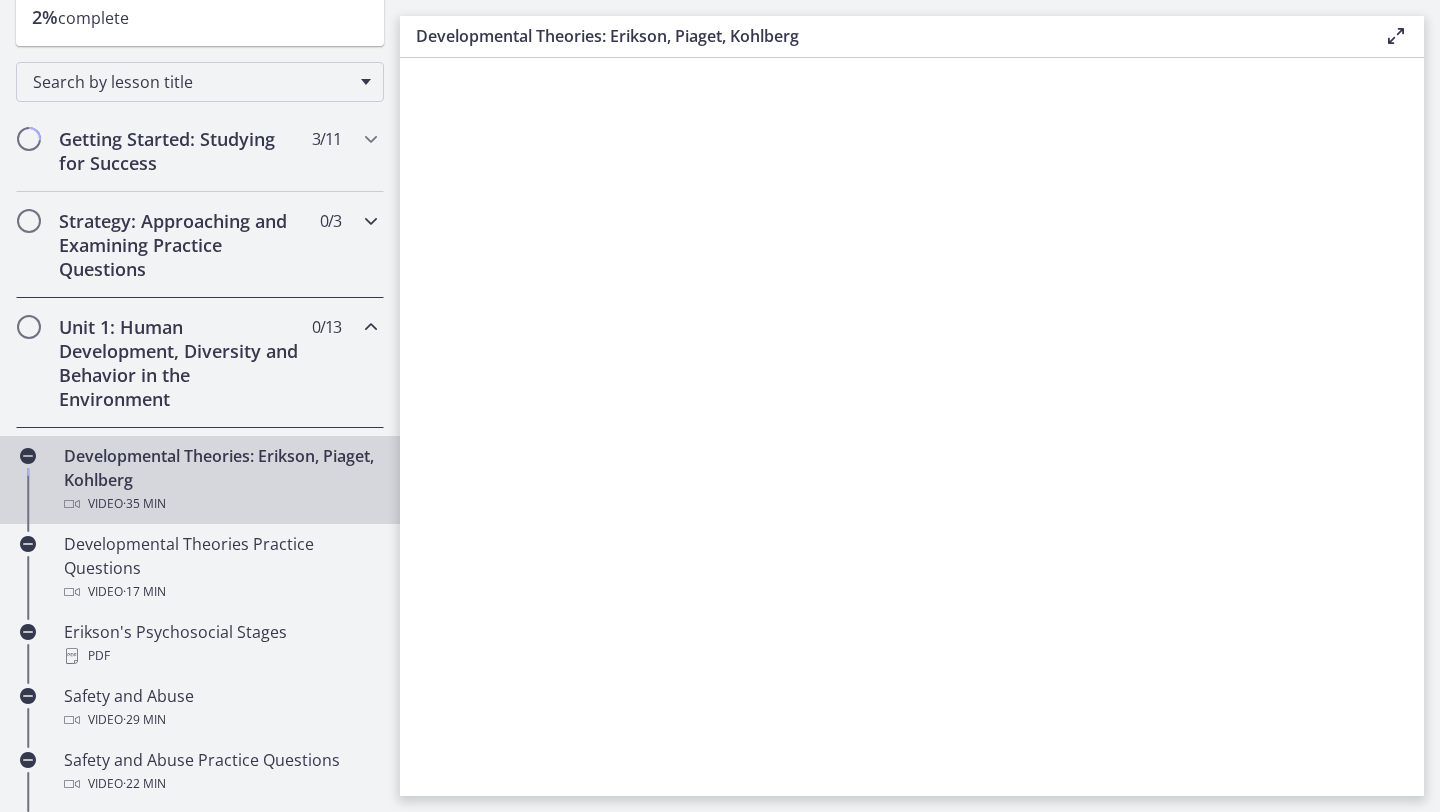 scroll, scrollTop: 250, scrollLeft: 0, axis: vertical 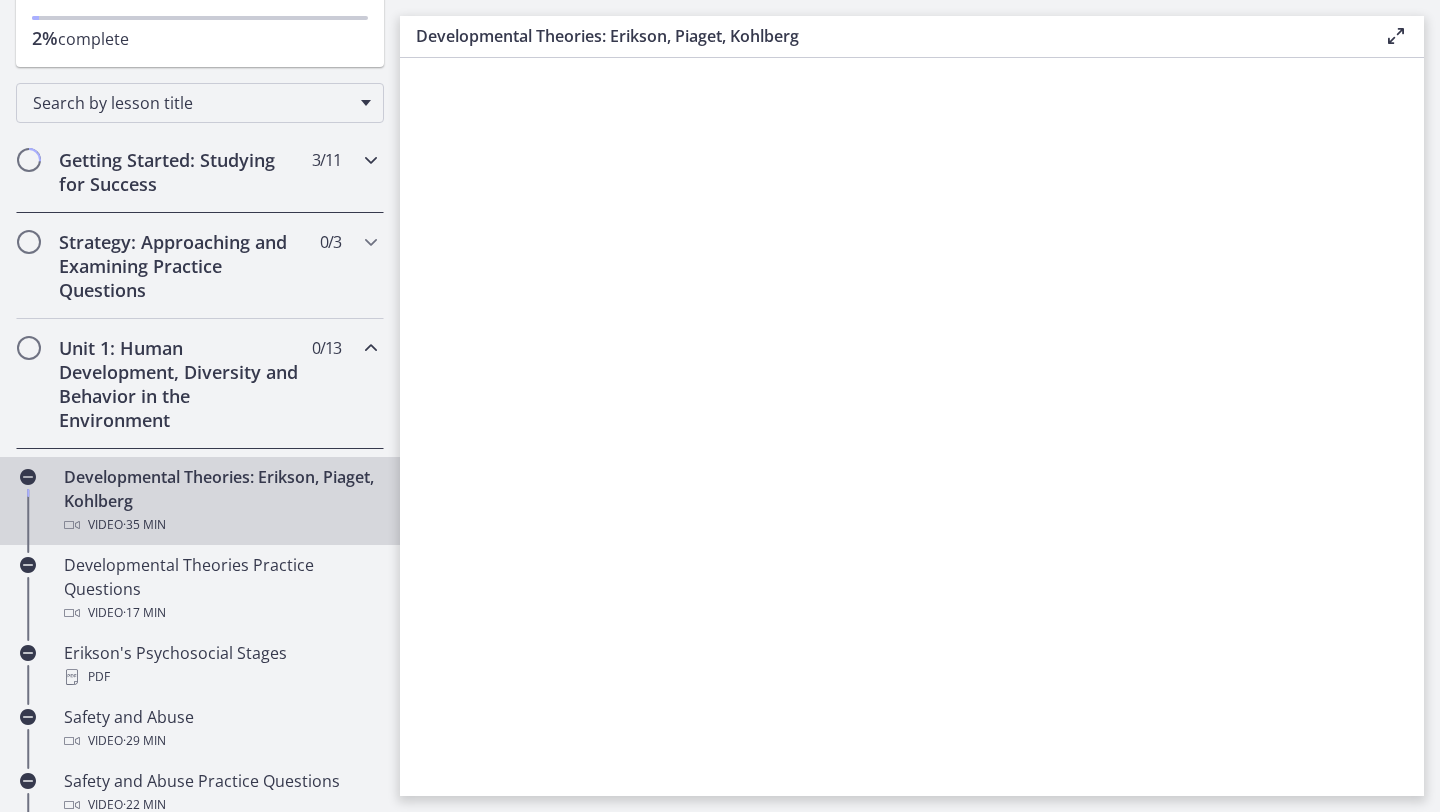 click at bounding box center (371, 160) 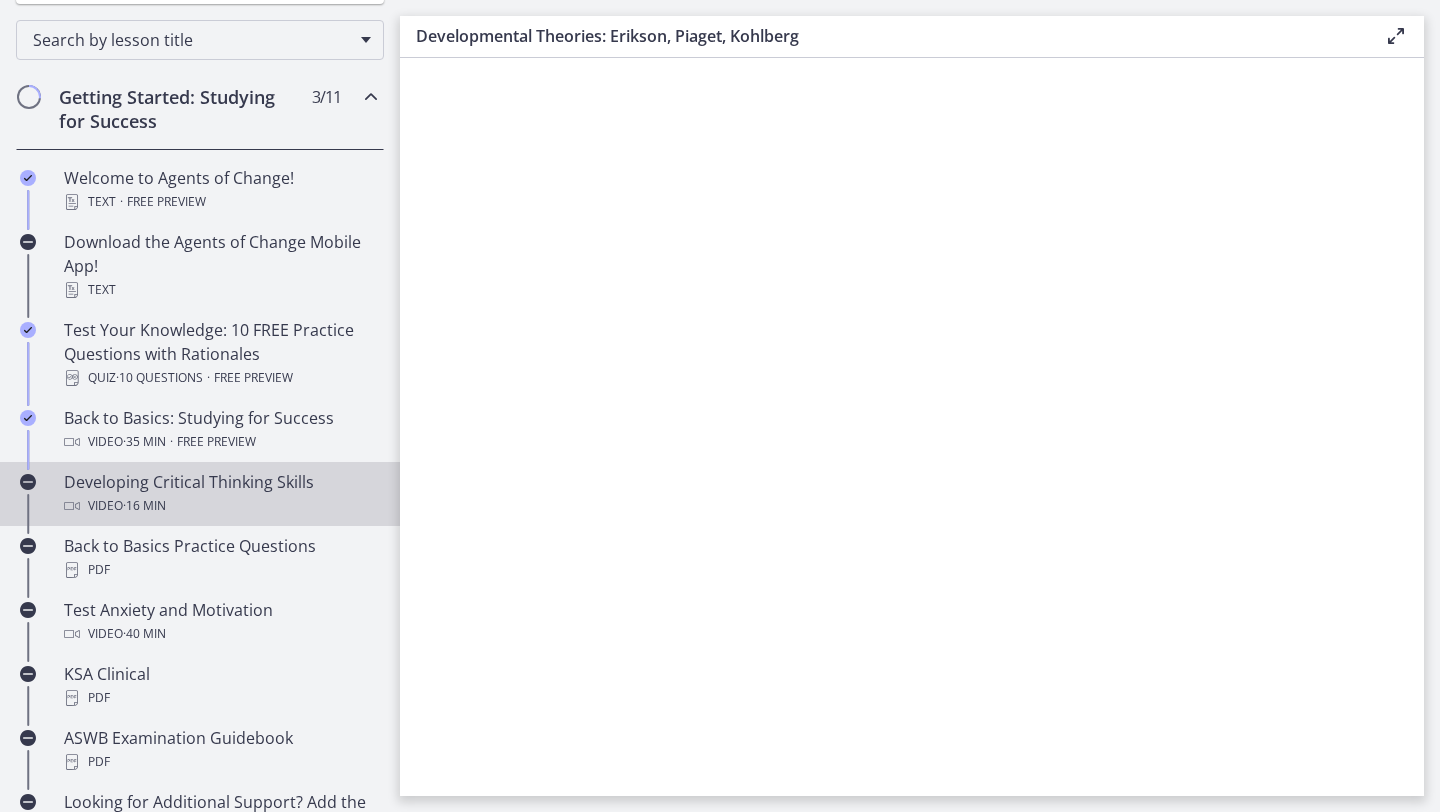 scroll, scrollTop: 325, scrollLeft: 0, axis: vertical 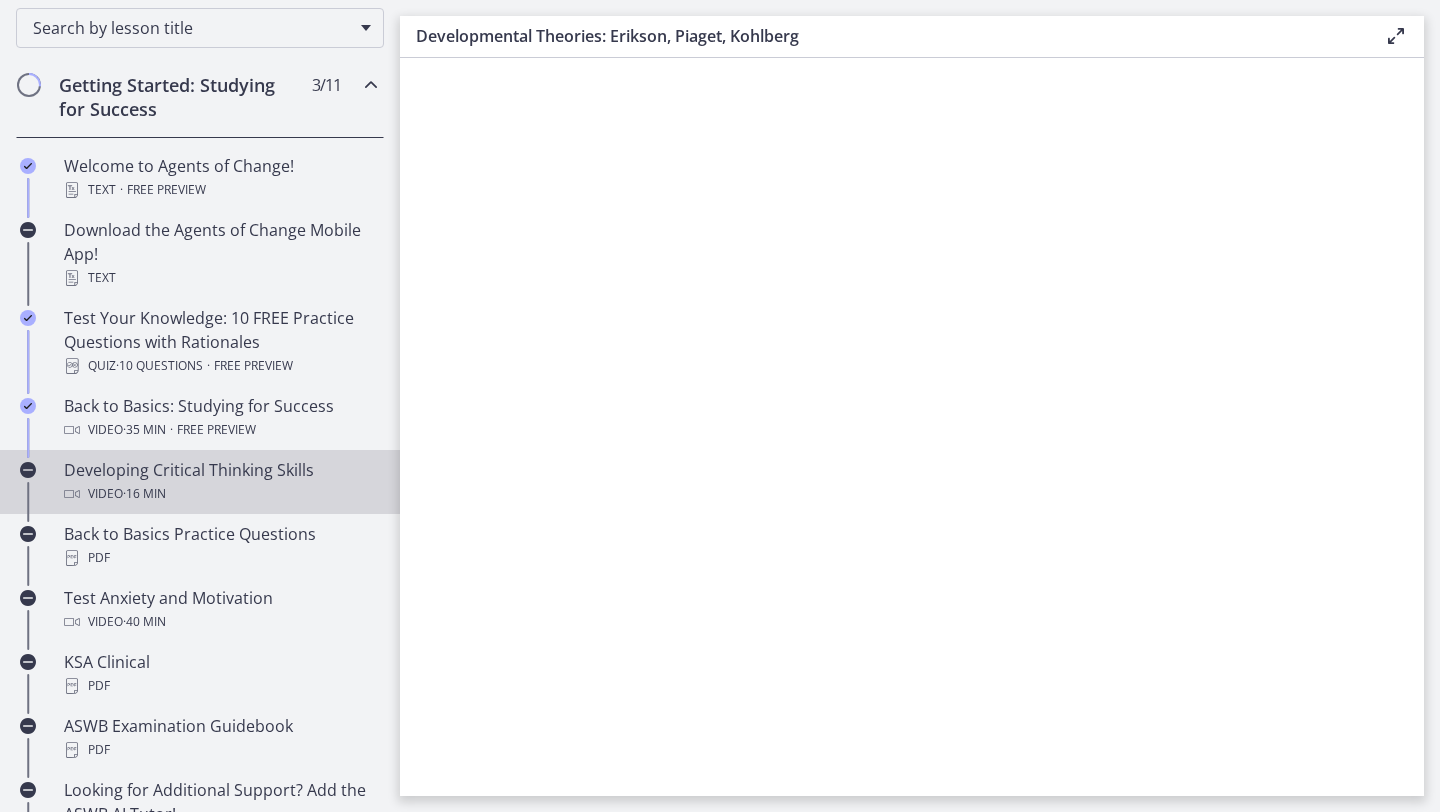 click on "Video
·  16 min" at bounding box center (220, 494) 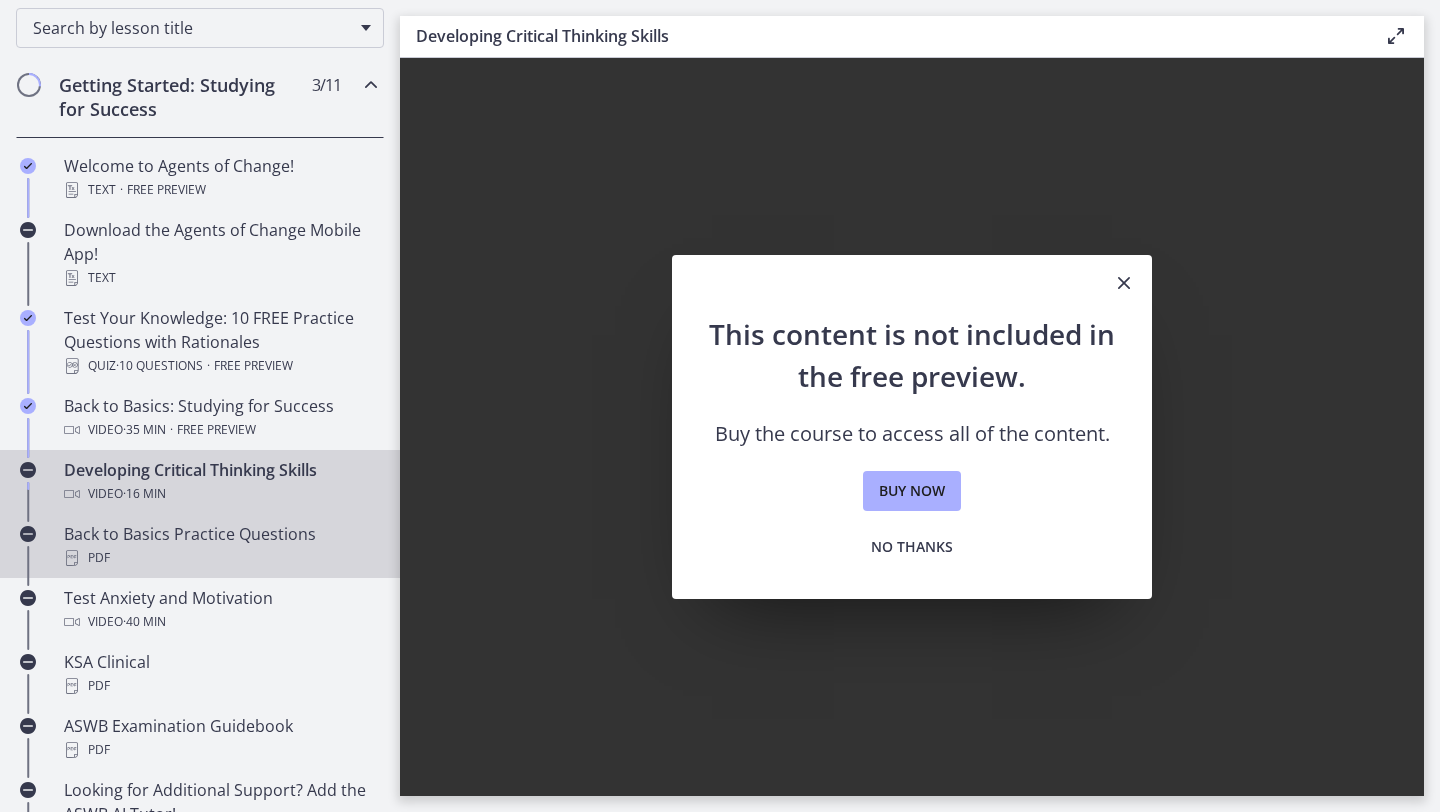 click on "PDF" at bounding box center [220, 558] 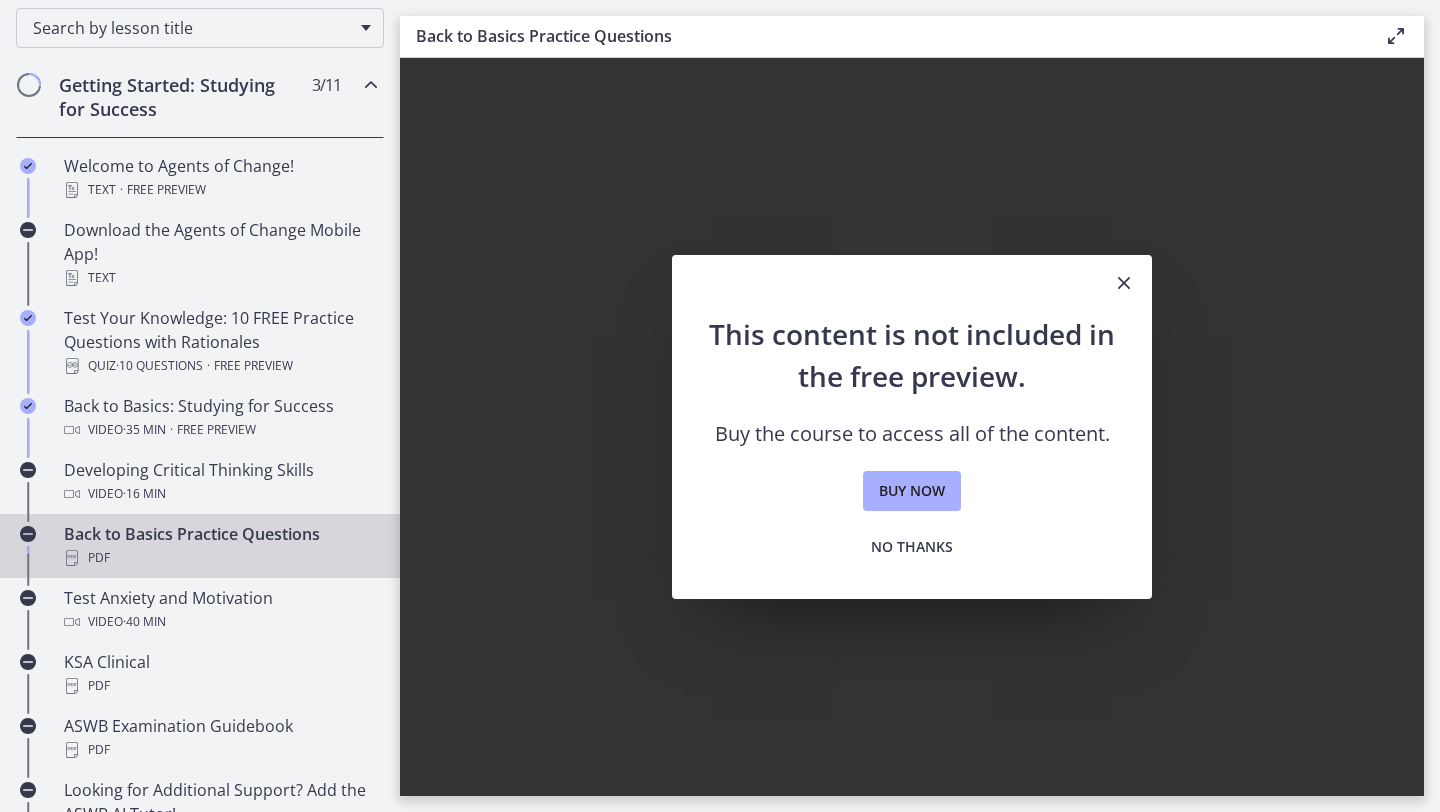 click on "PDF" at bounding box center [220, 558] 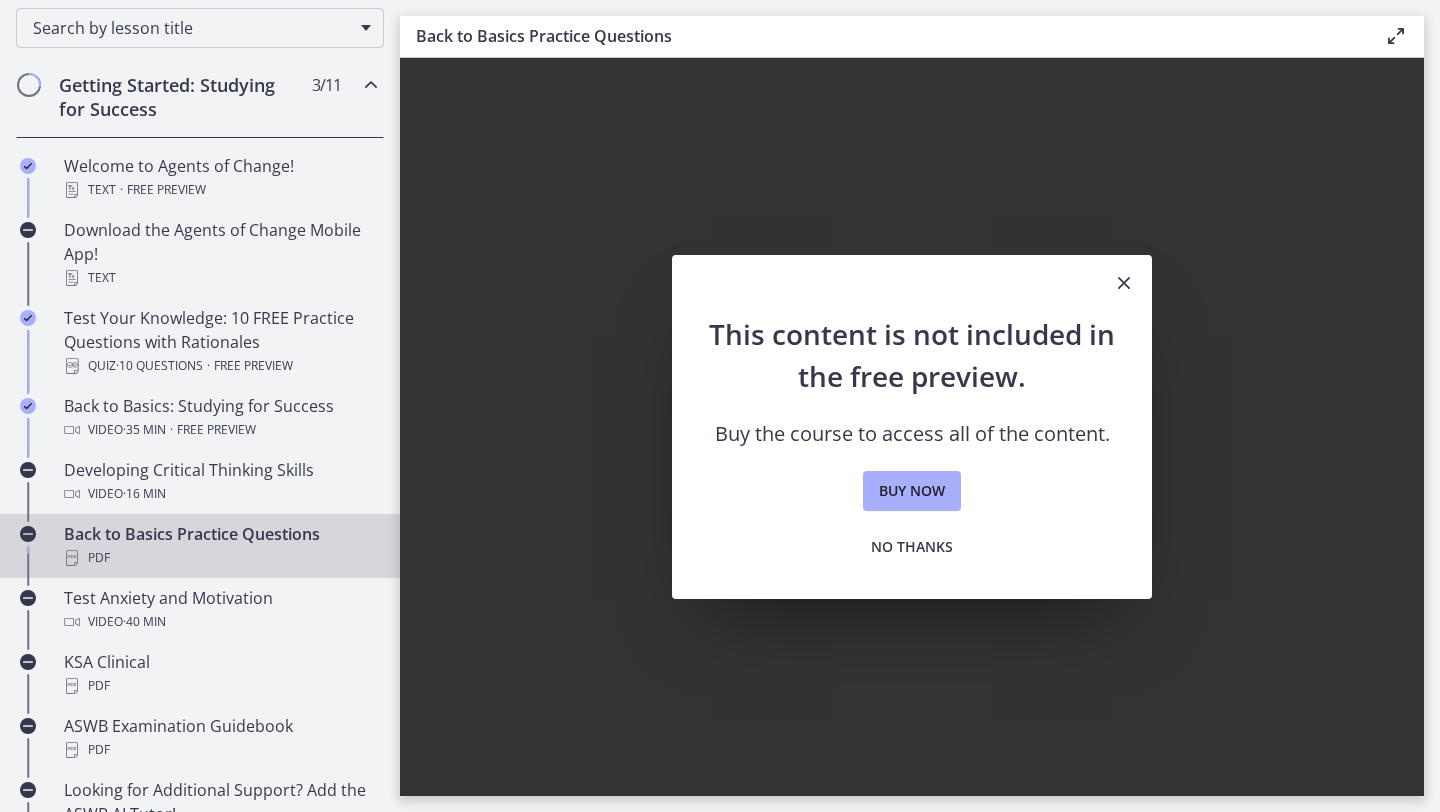 click at bounding box center [1124, 283] 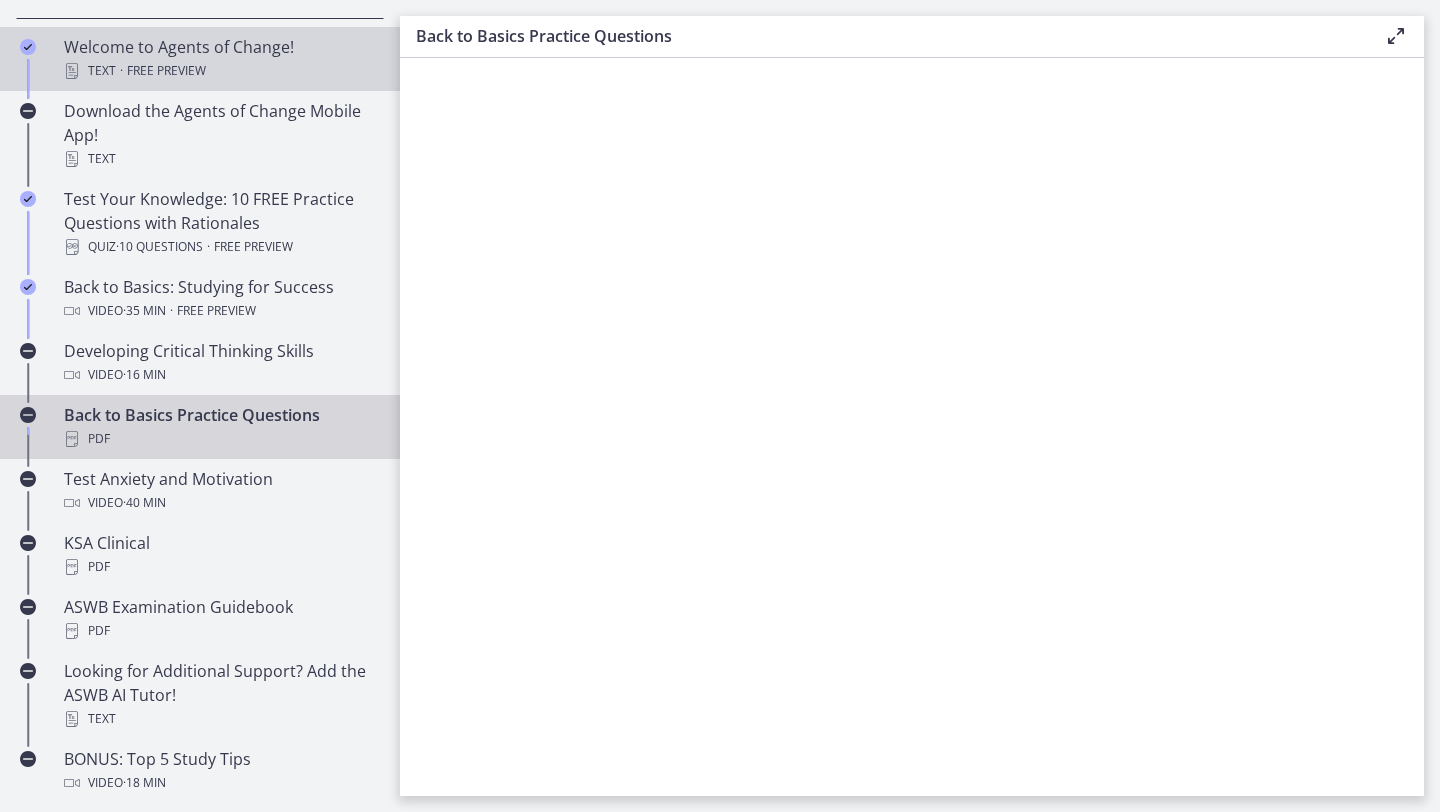 scroll, scrollTop: 377, scrollLeft: 0, axis: vertical 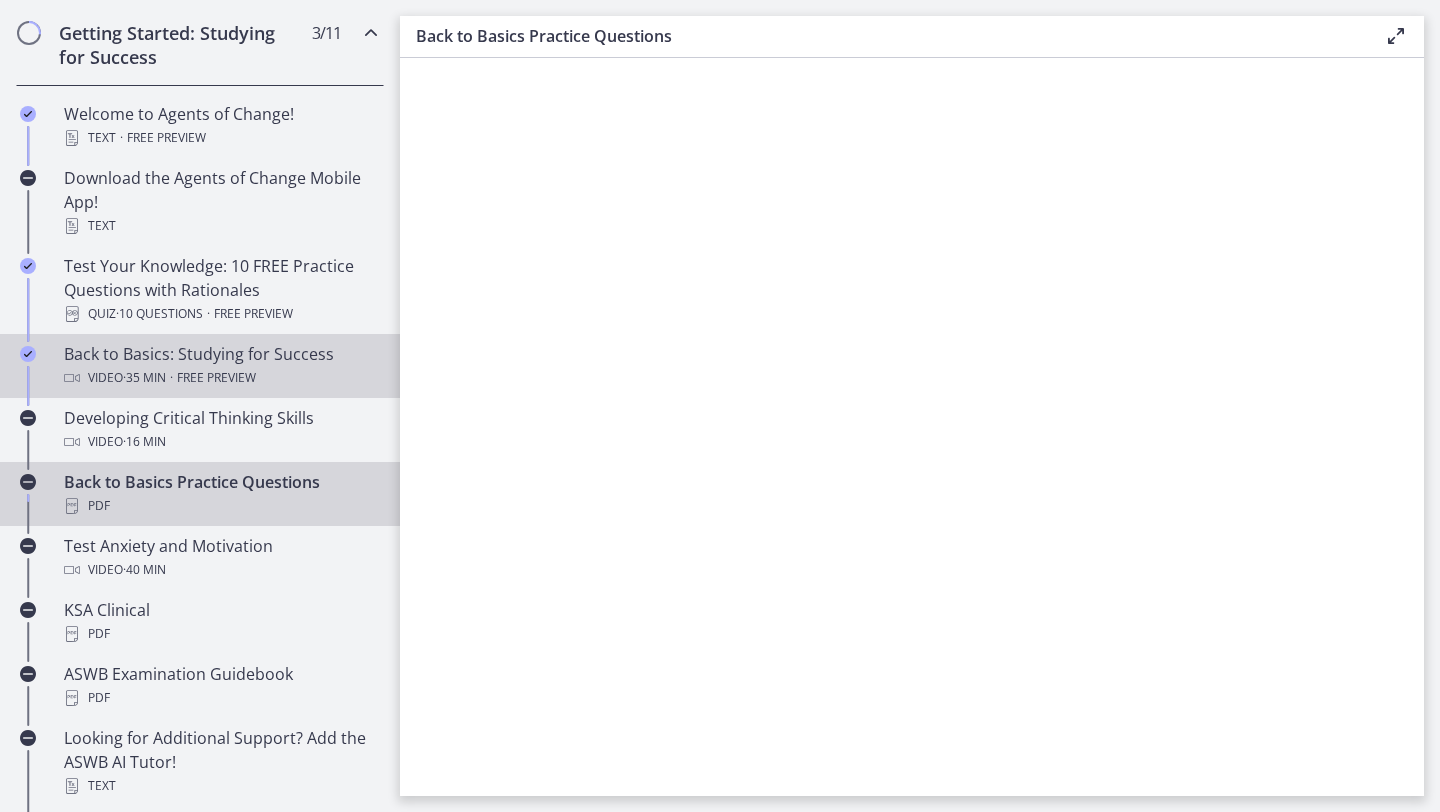 click on "Back to Basics: Studying for Success
Video
·  35 min
·
Free preview" at bounding box center [220, 366] 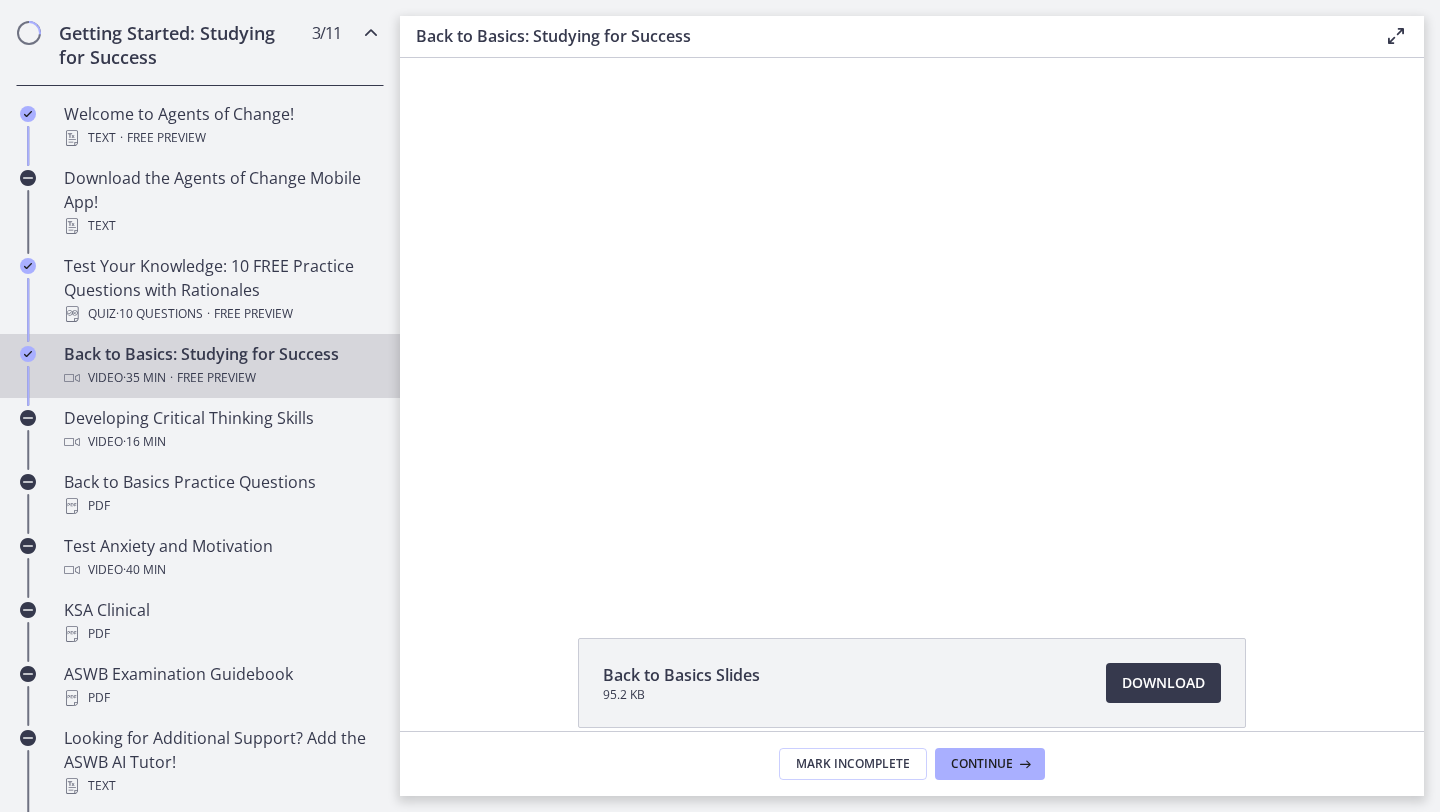 scroll, scrollTop: 0, scrollLeft: 0, axis: both 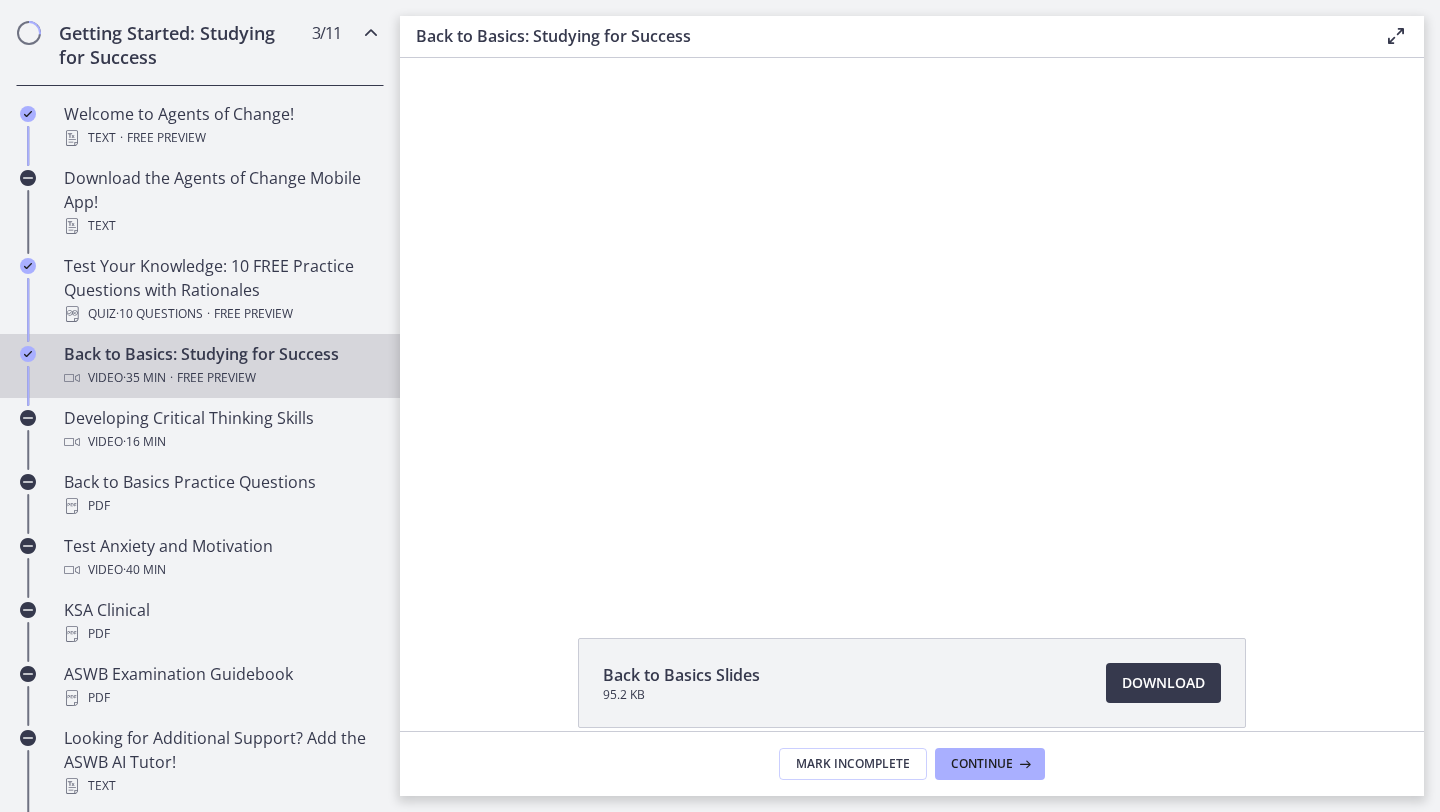 drag, startPoint x: 1378, startPoint y: 188, endPoint x: 1381, endPoint y: 248, distance: 60.074955 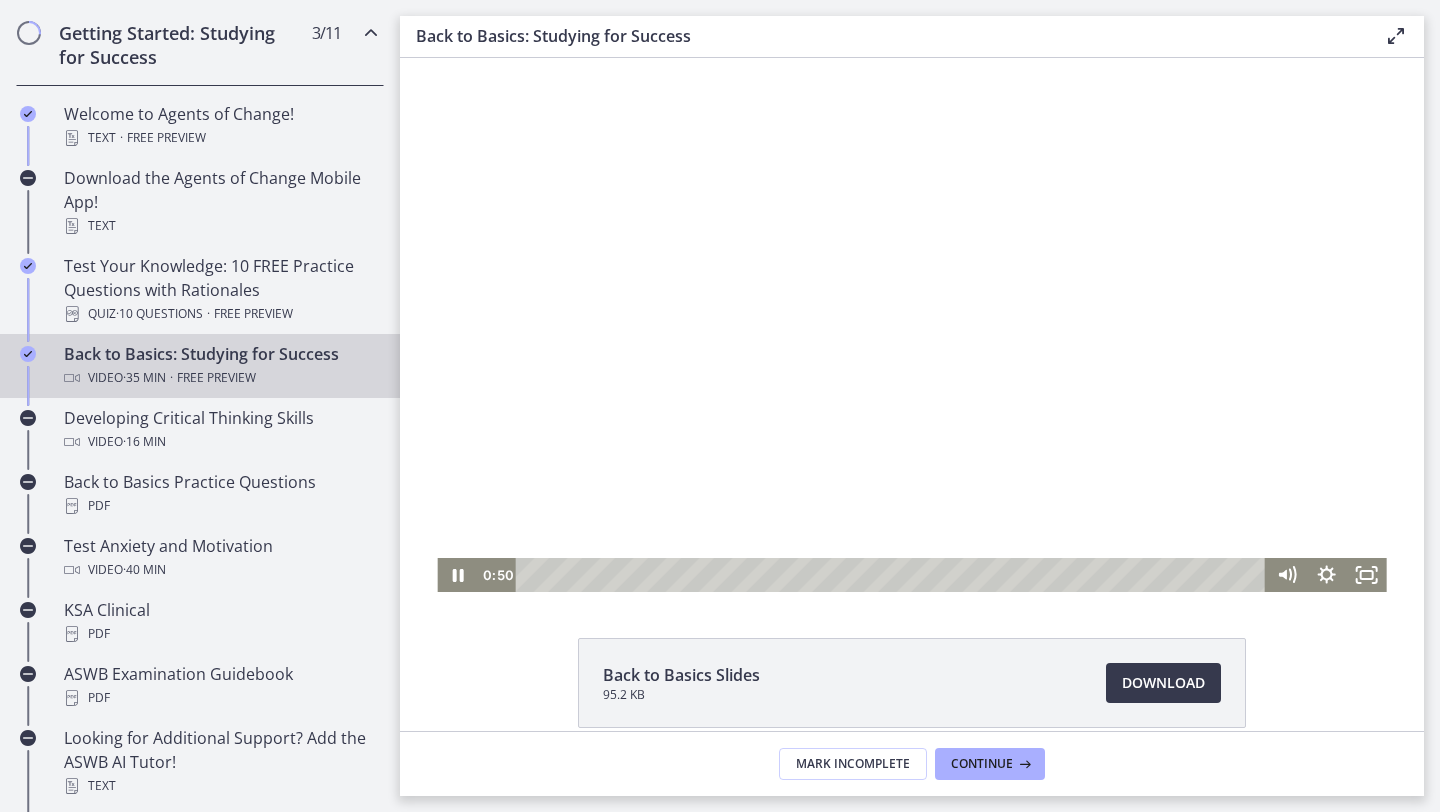 click at bounding box center (911, 325) 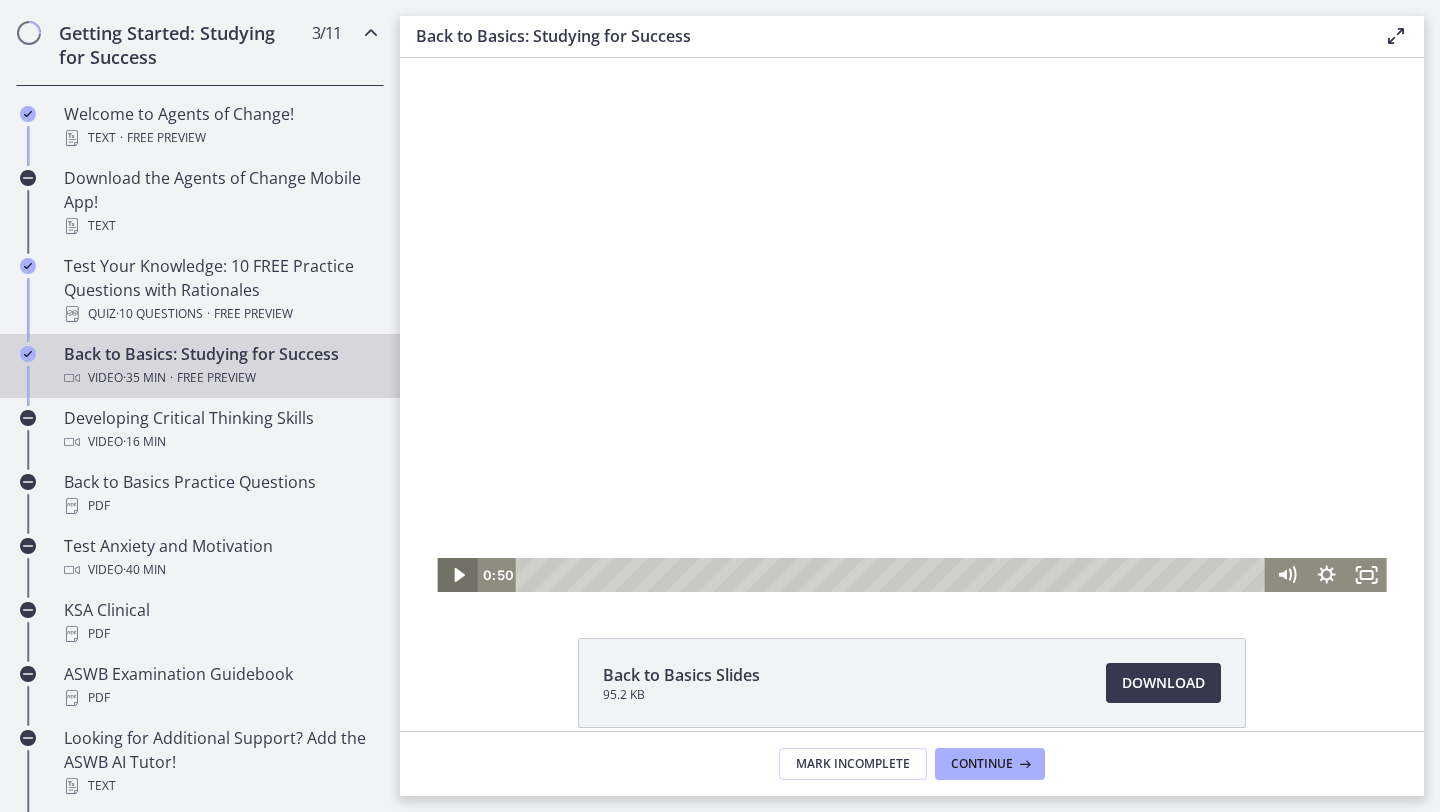 click 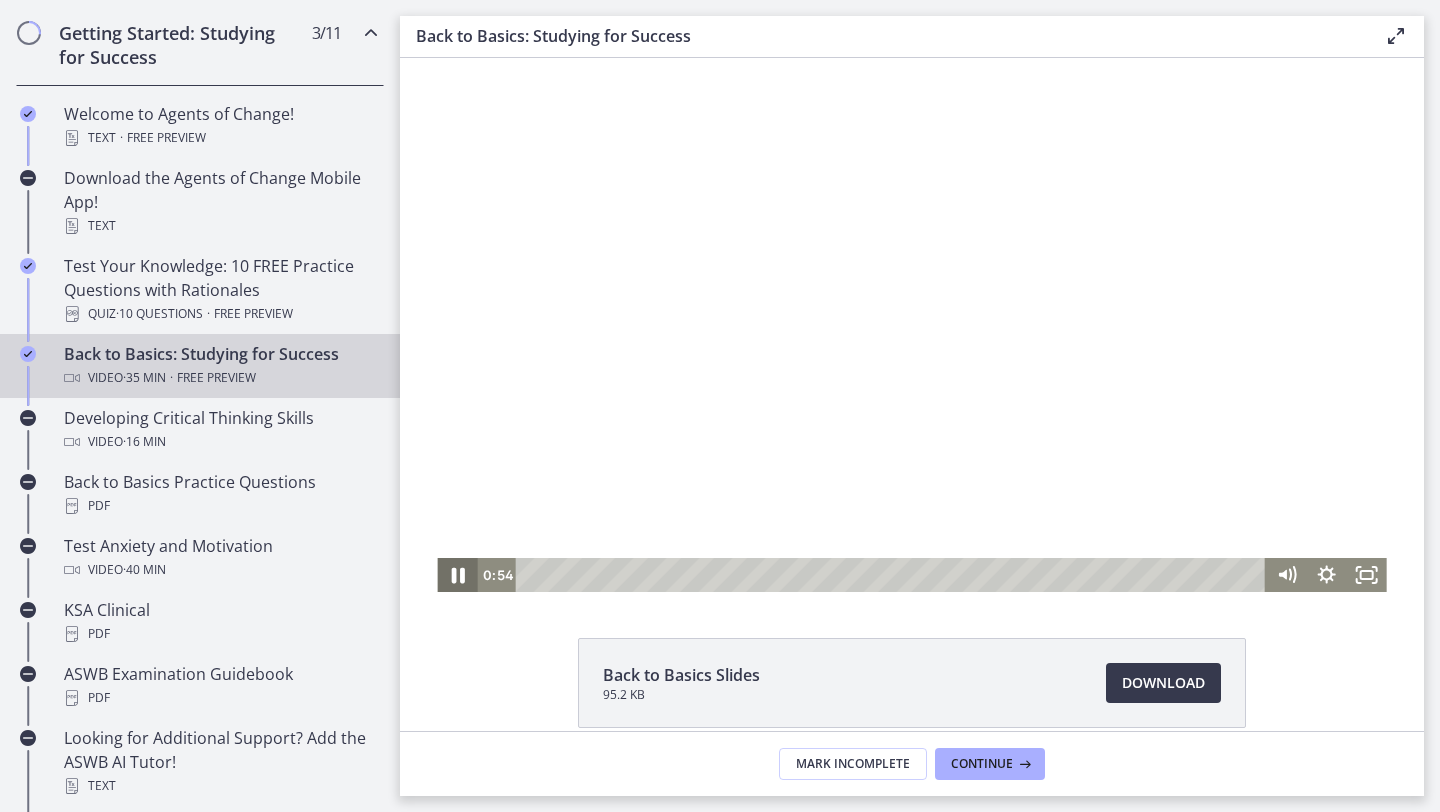 click 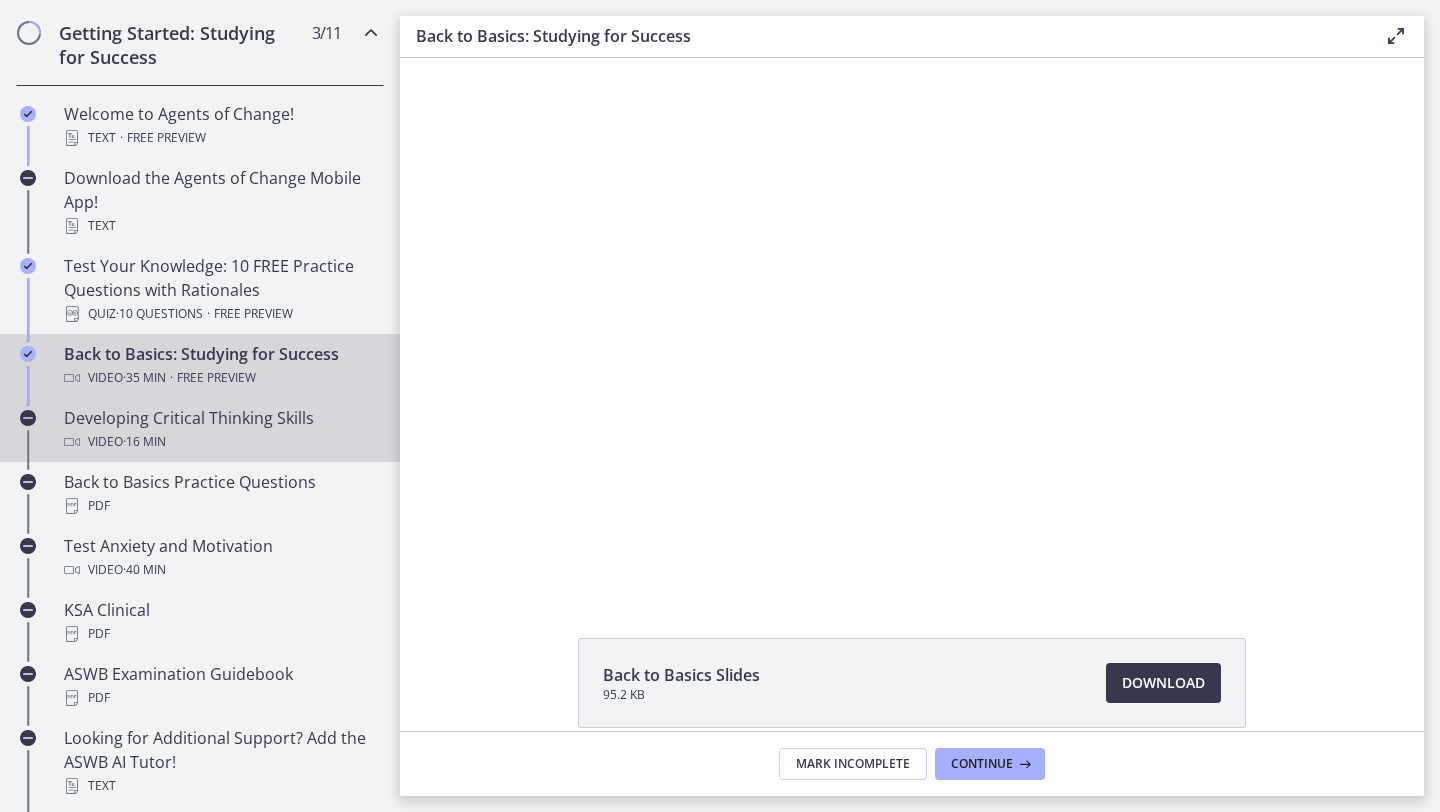 click on "Video
·  16 min" at bounding box center (220, 442) 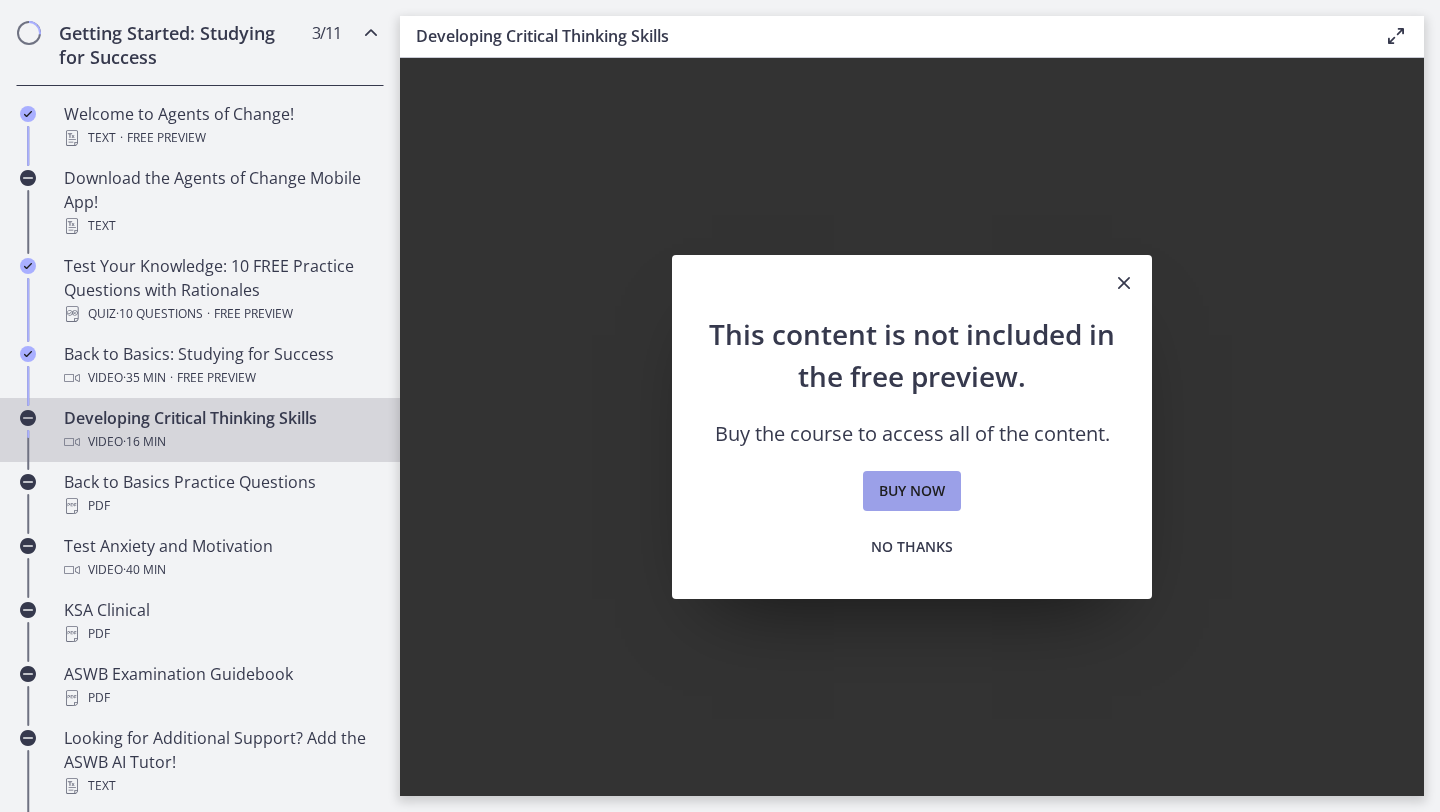 click on "Buy now" at bounding box center (912, 491) 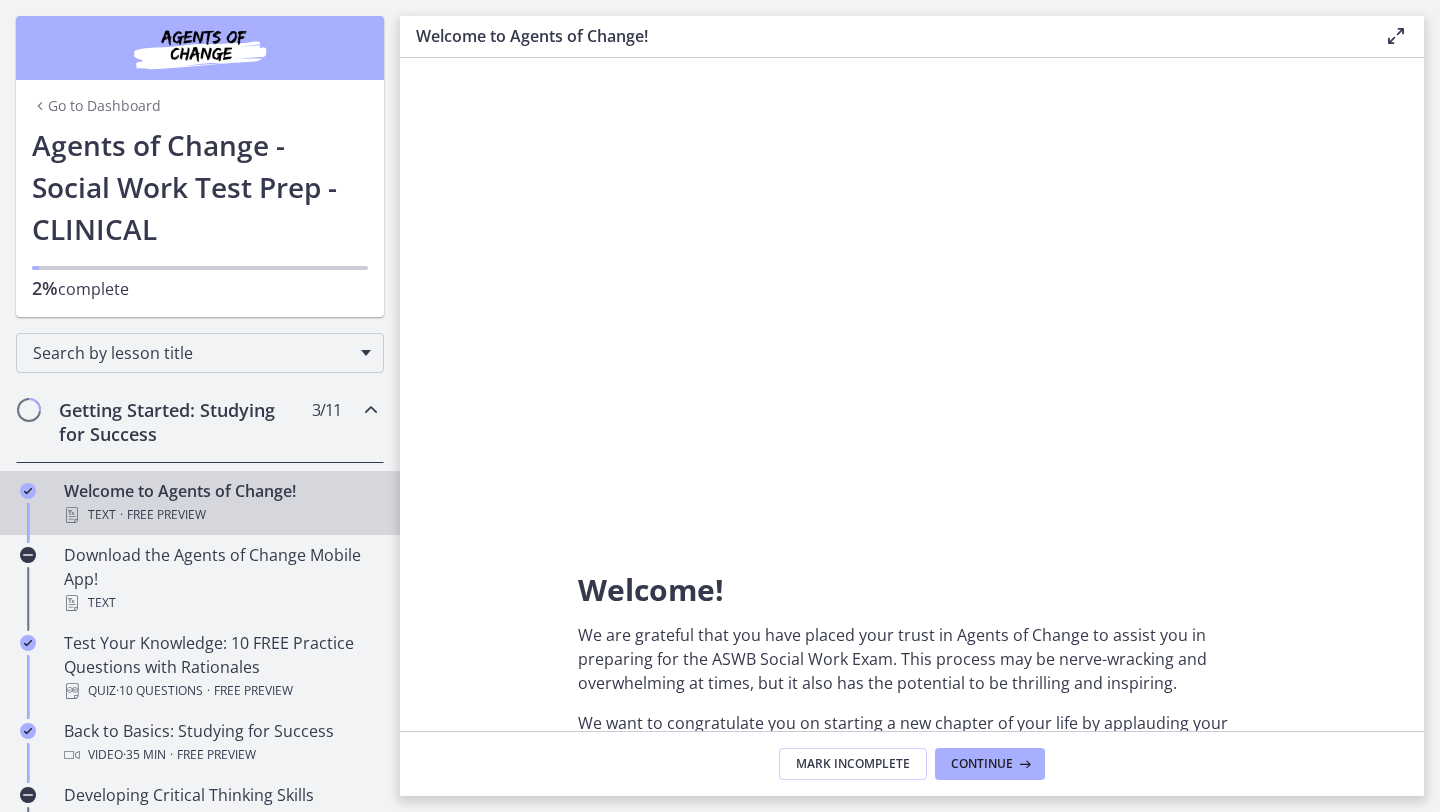scroll, scrollTop: 0, scrollLeft: 0, axis: both 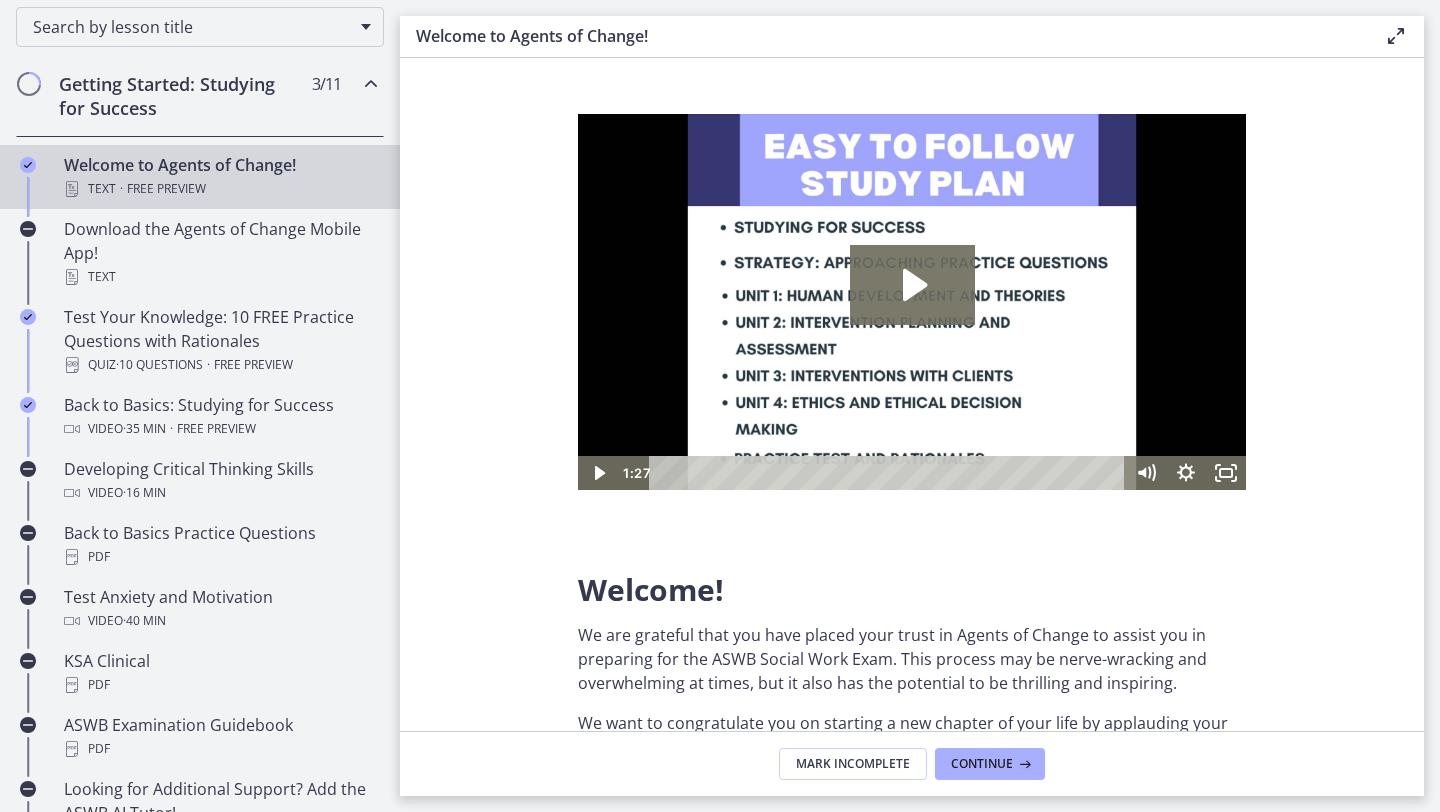 click at bounding box center (912, 302) 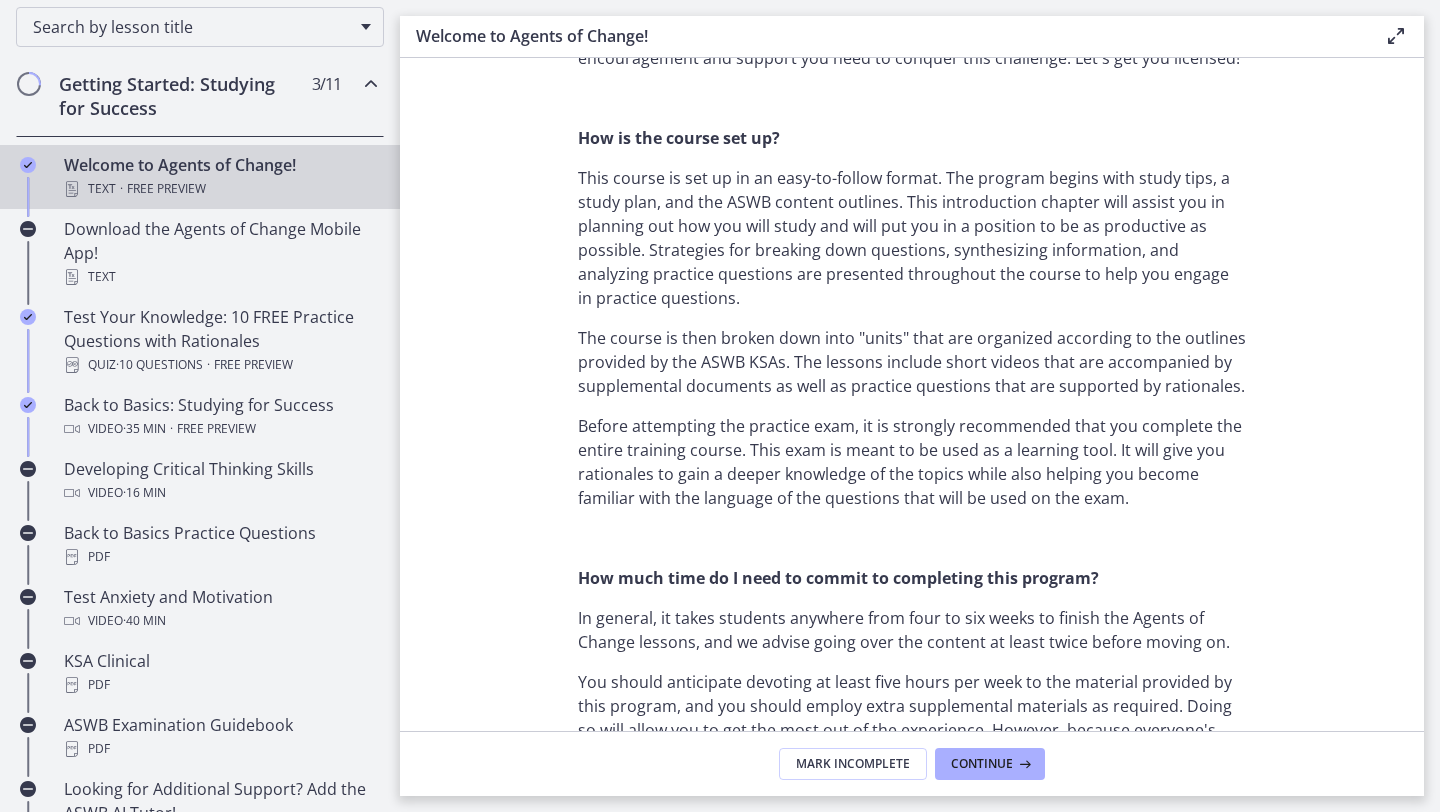 scroll, scrollTop: 862, scrollLeft: 0, axis: vertical 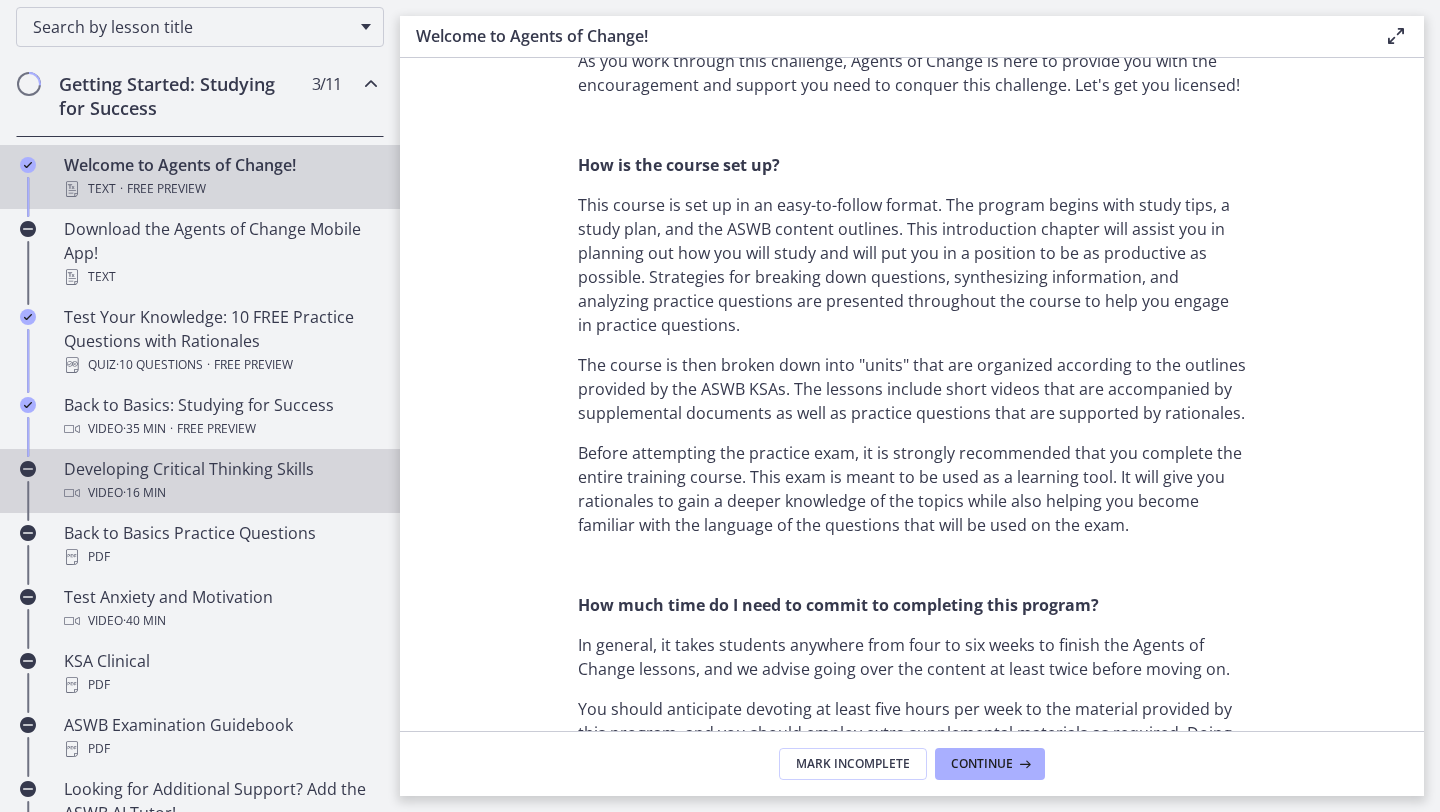 click on "Developing Critical Thinking Skills
Video
·  16 min" at bounding box center (220, 481) 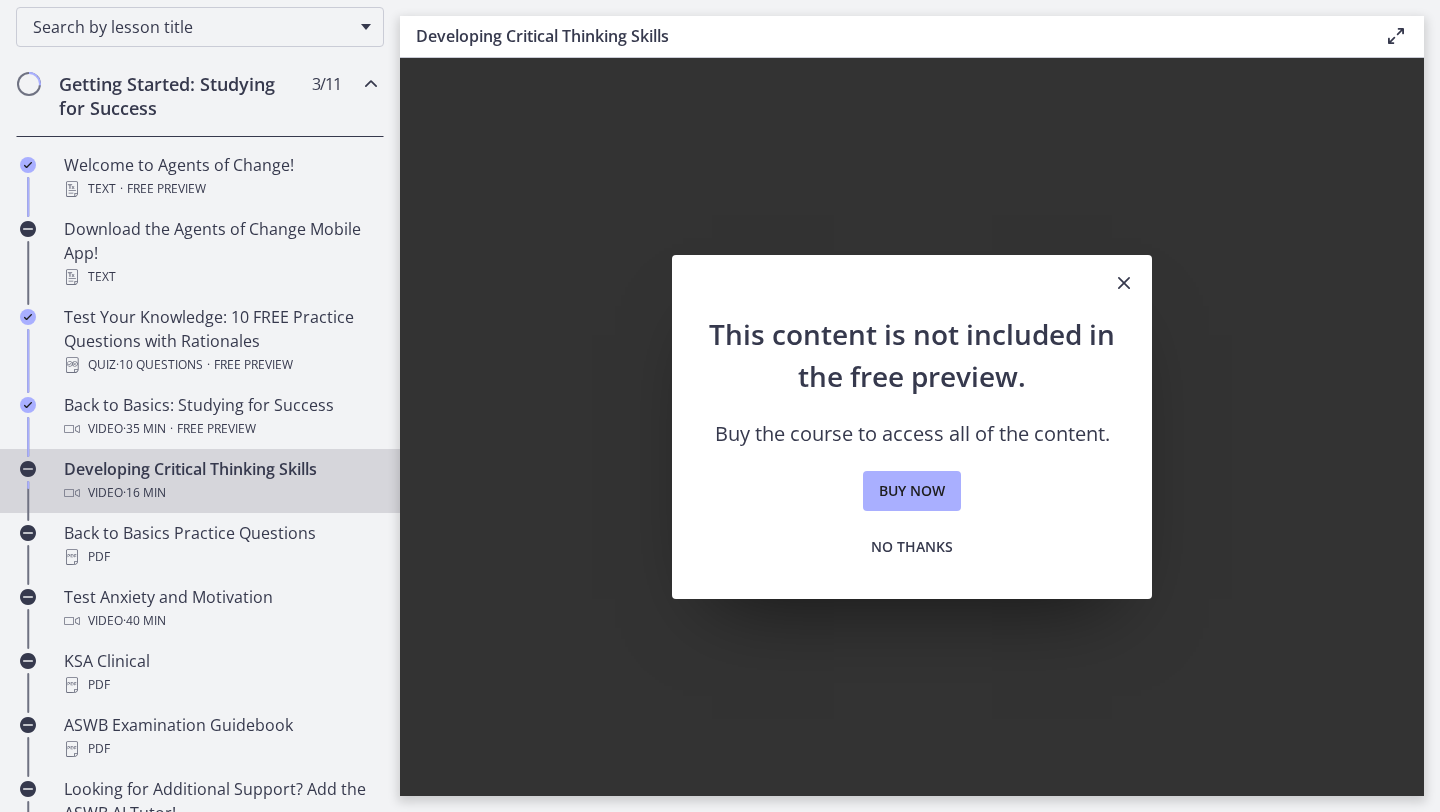 scroll, scrollTop: 0, scrollLeft: 0, axis: both 